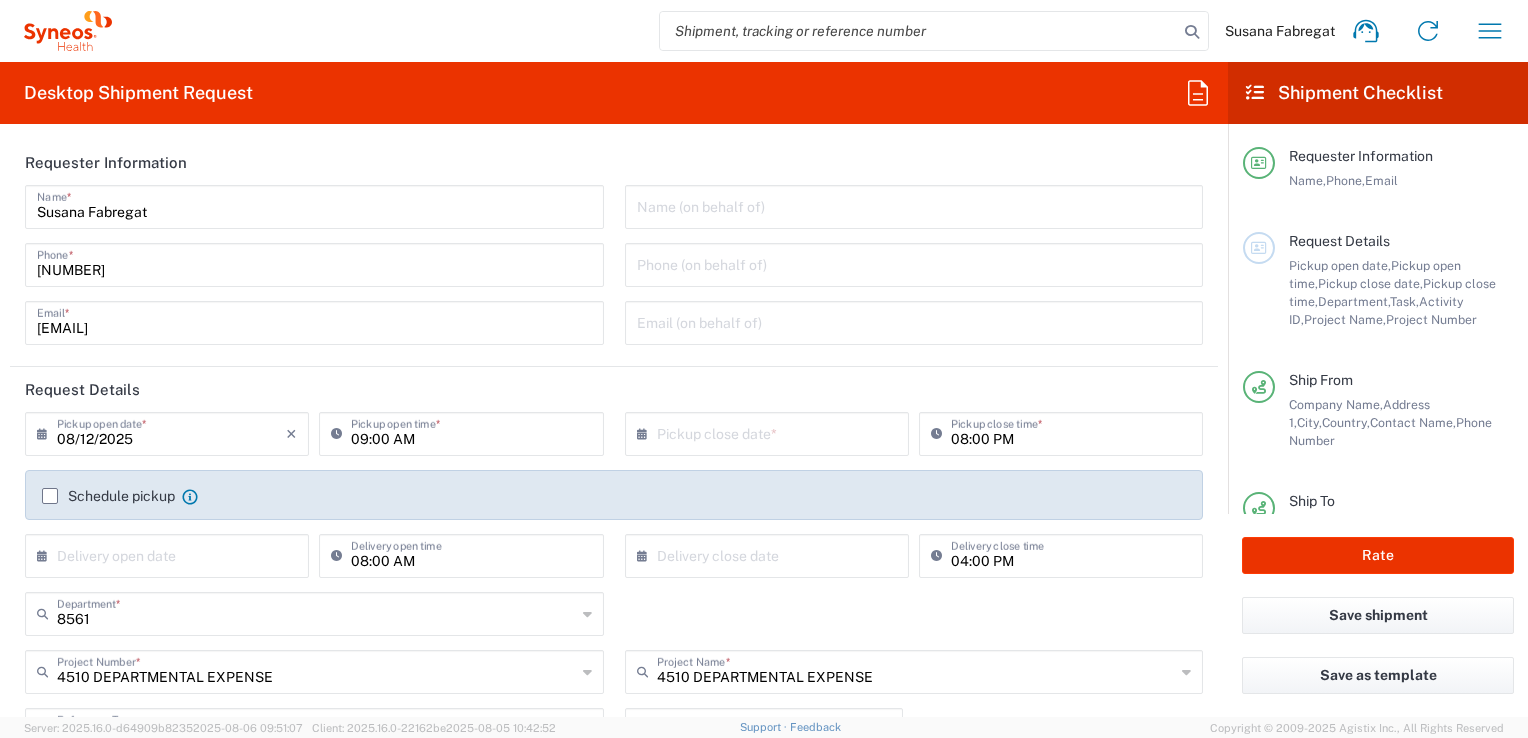 scroll, scrollTop: 0, scrollLeft: 0, axis: both 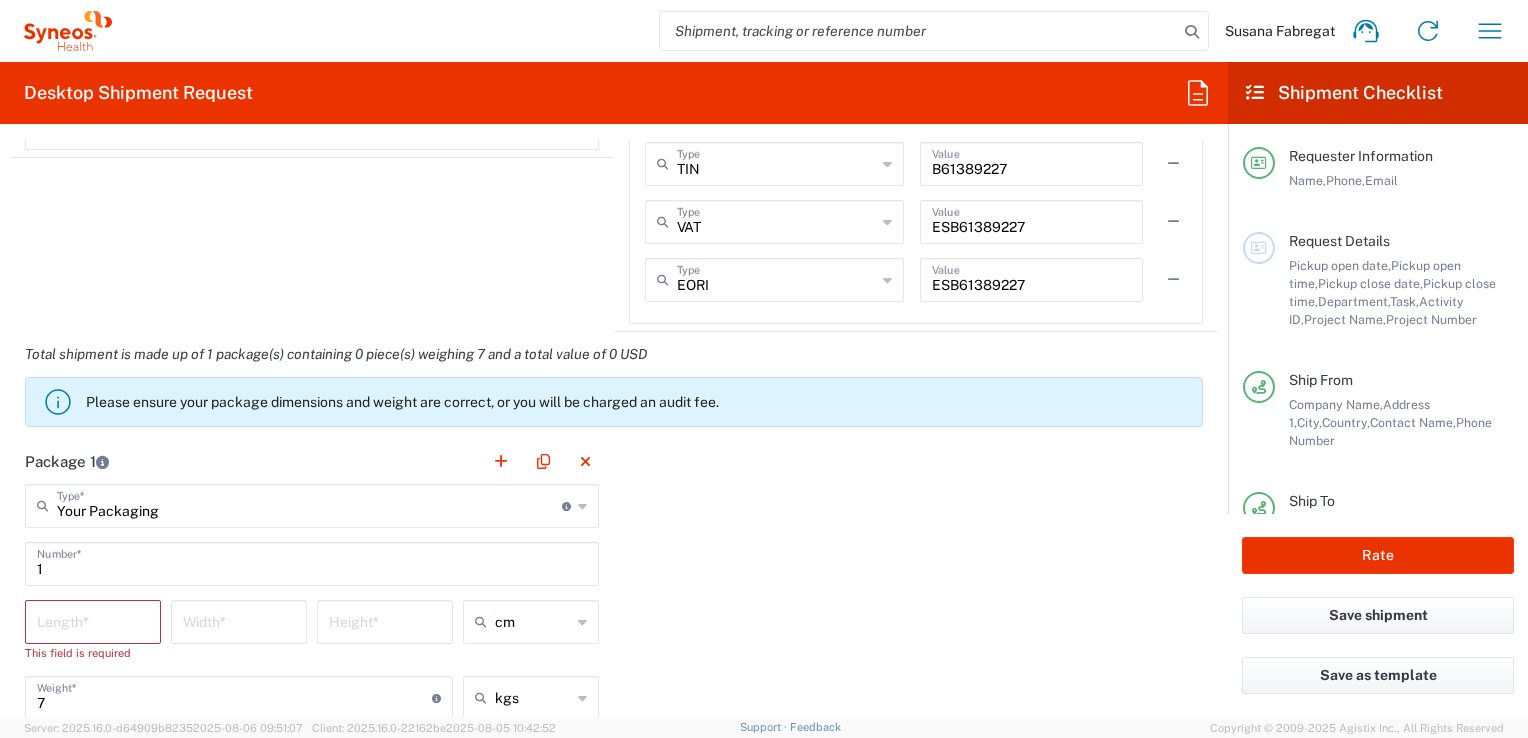 click at bounding box center [93, 620] 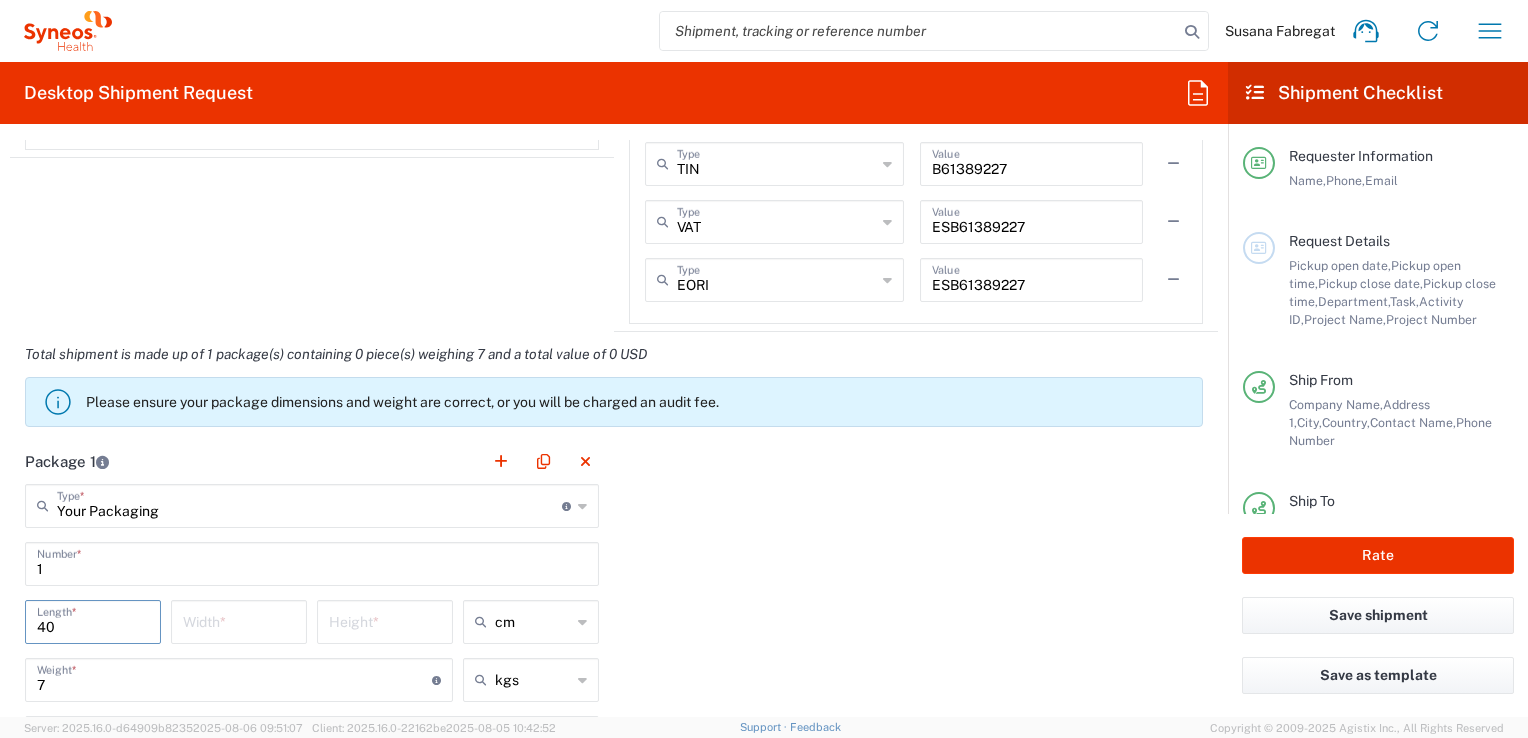 type on "40" 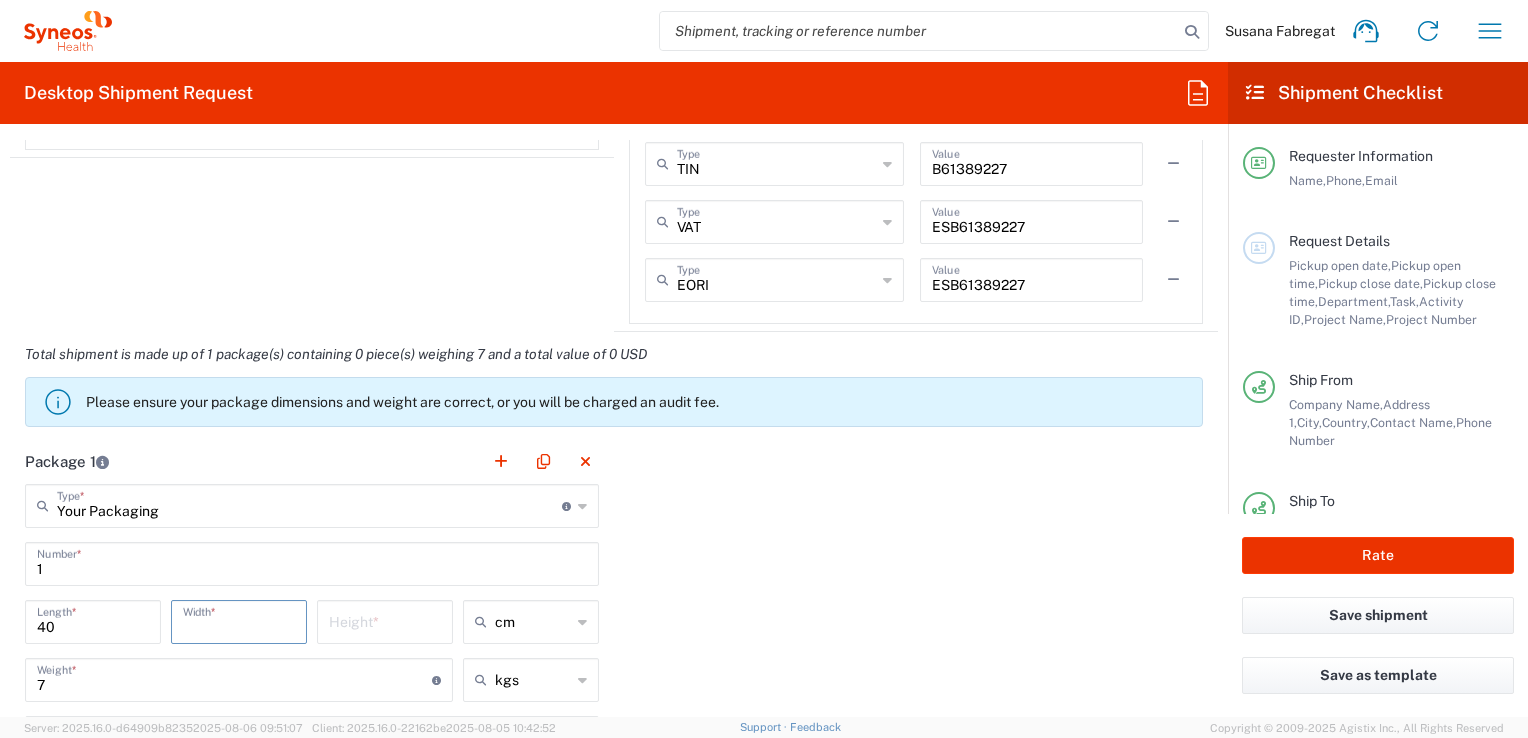 click at bounding box center (239, 620) 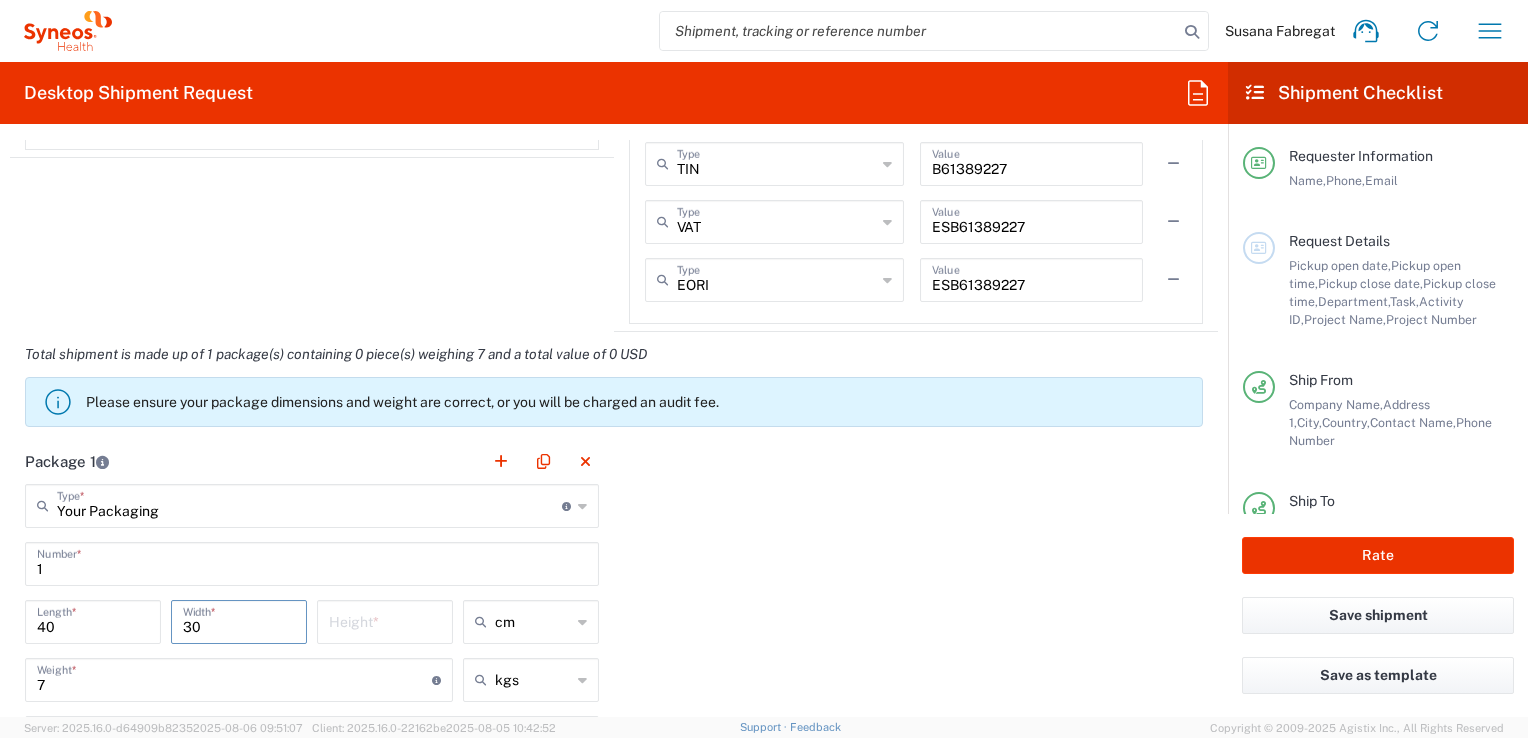 type on "30" 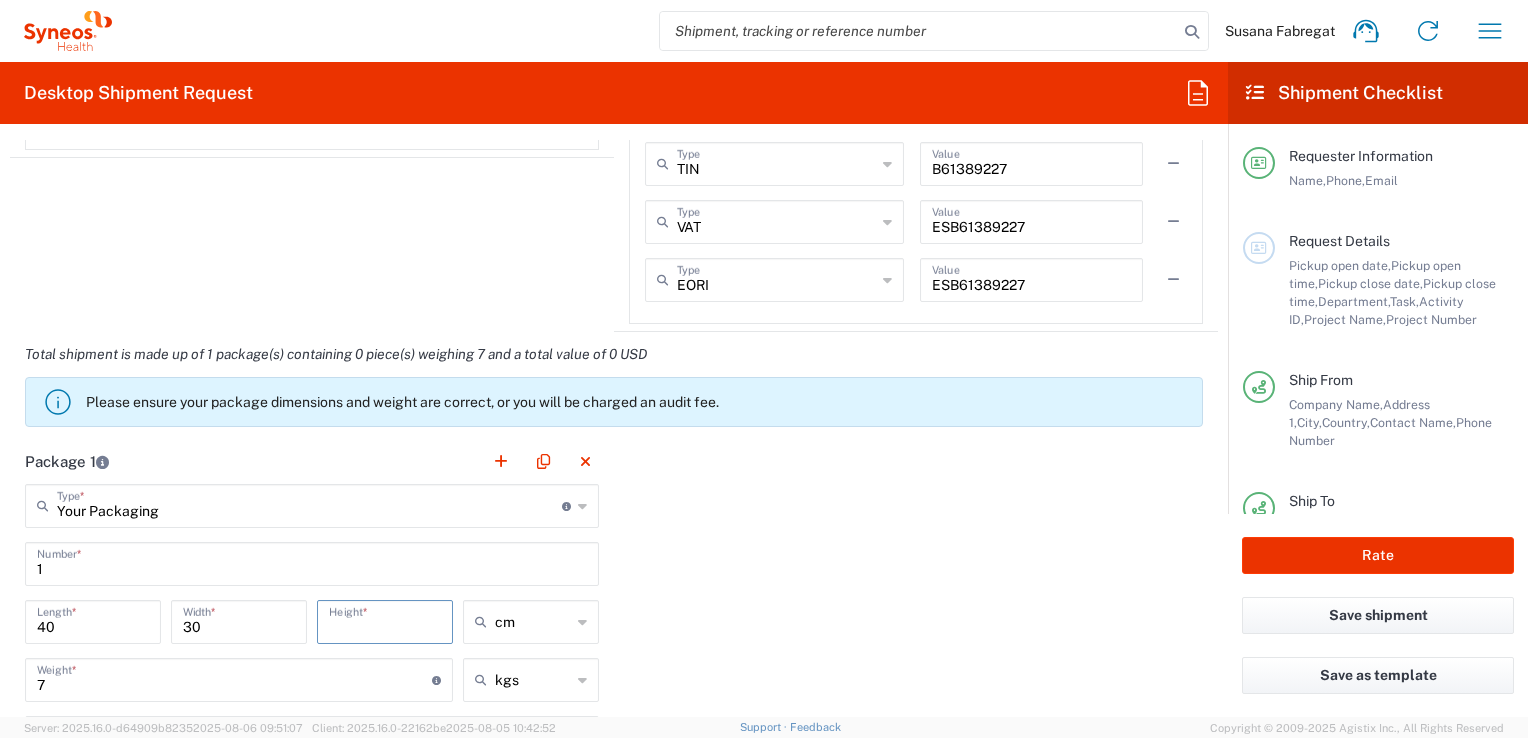 click at bounding box center (385, 620) 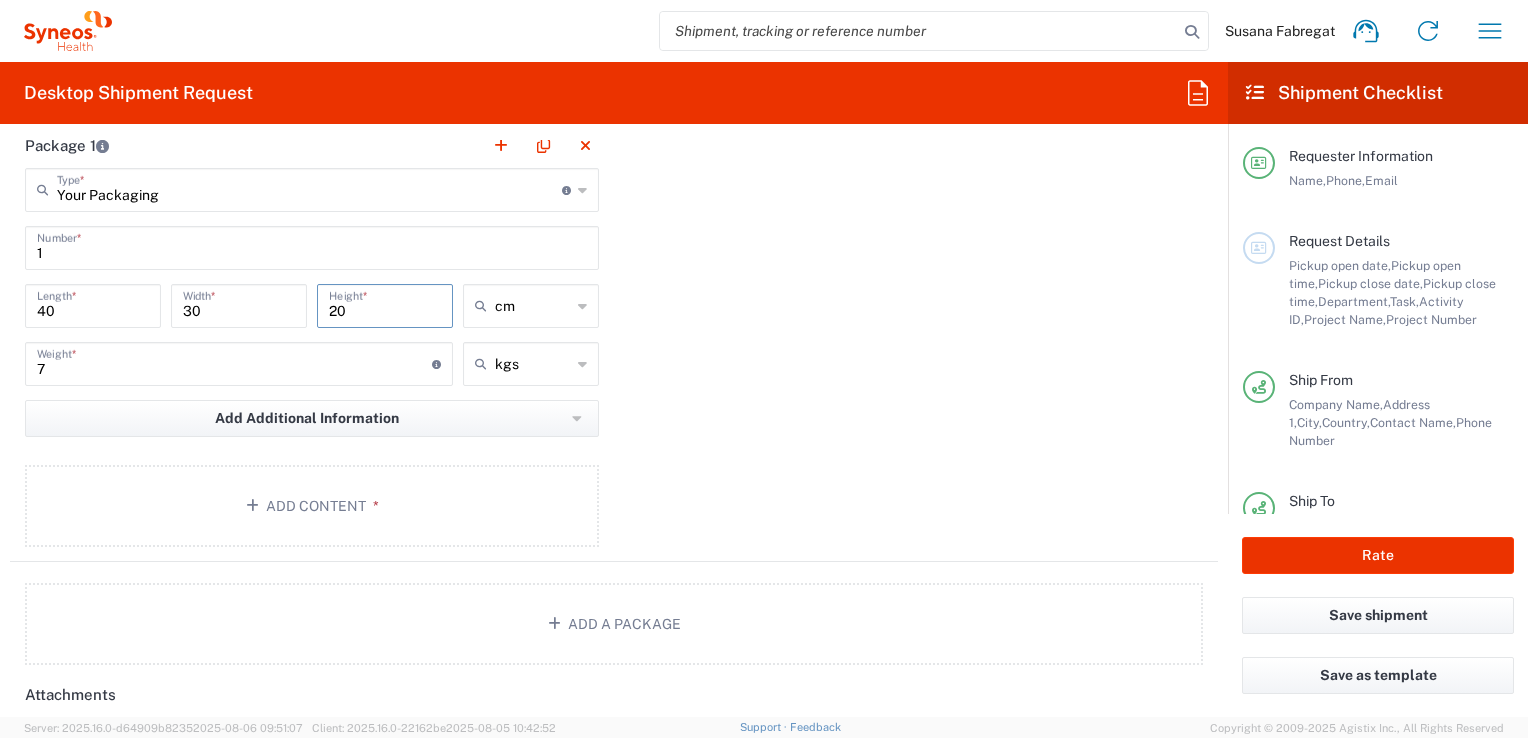 scroll, scrollTop: 2000, scrollLeft: 0, axis: vertical 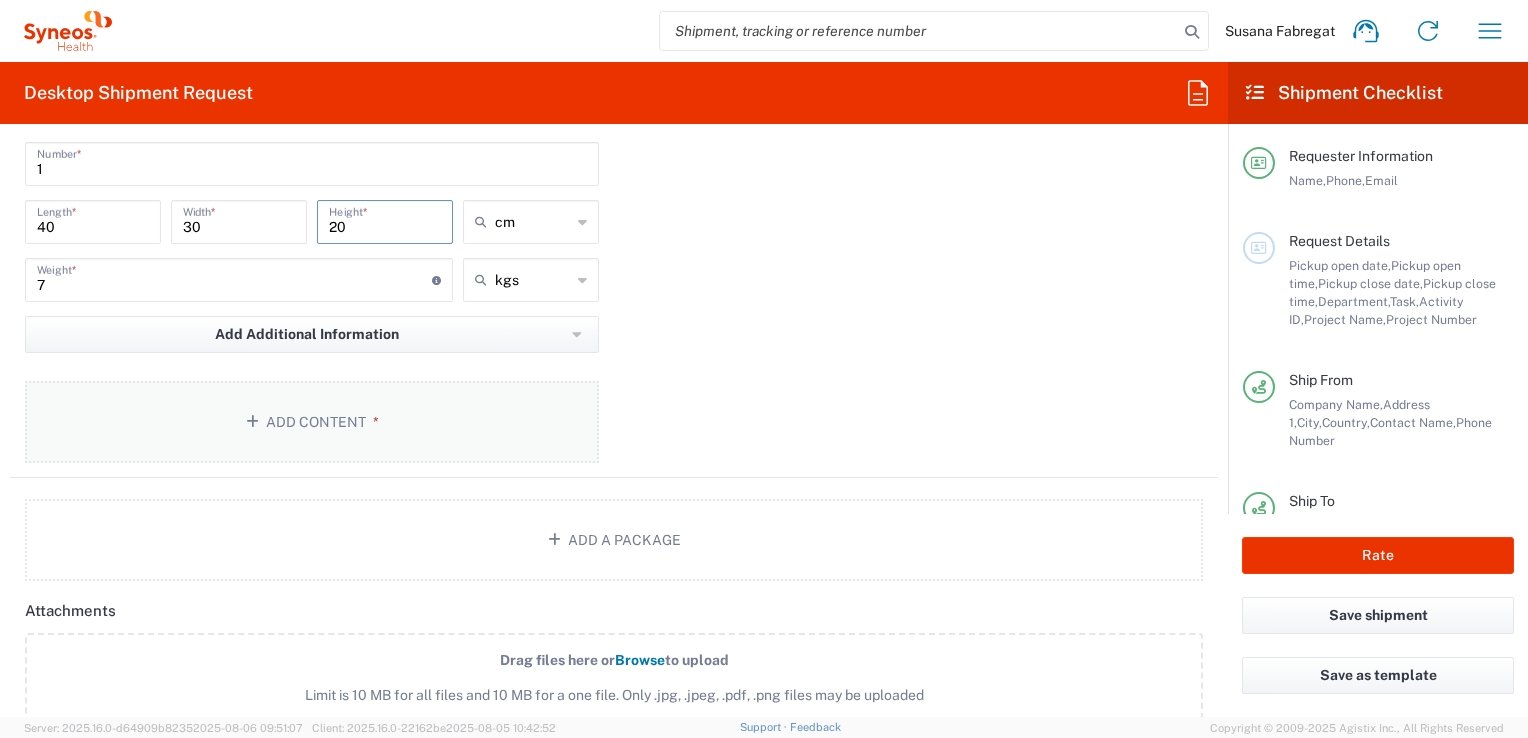 type on "20" 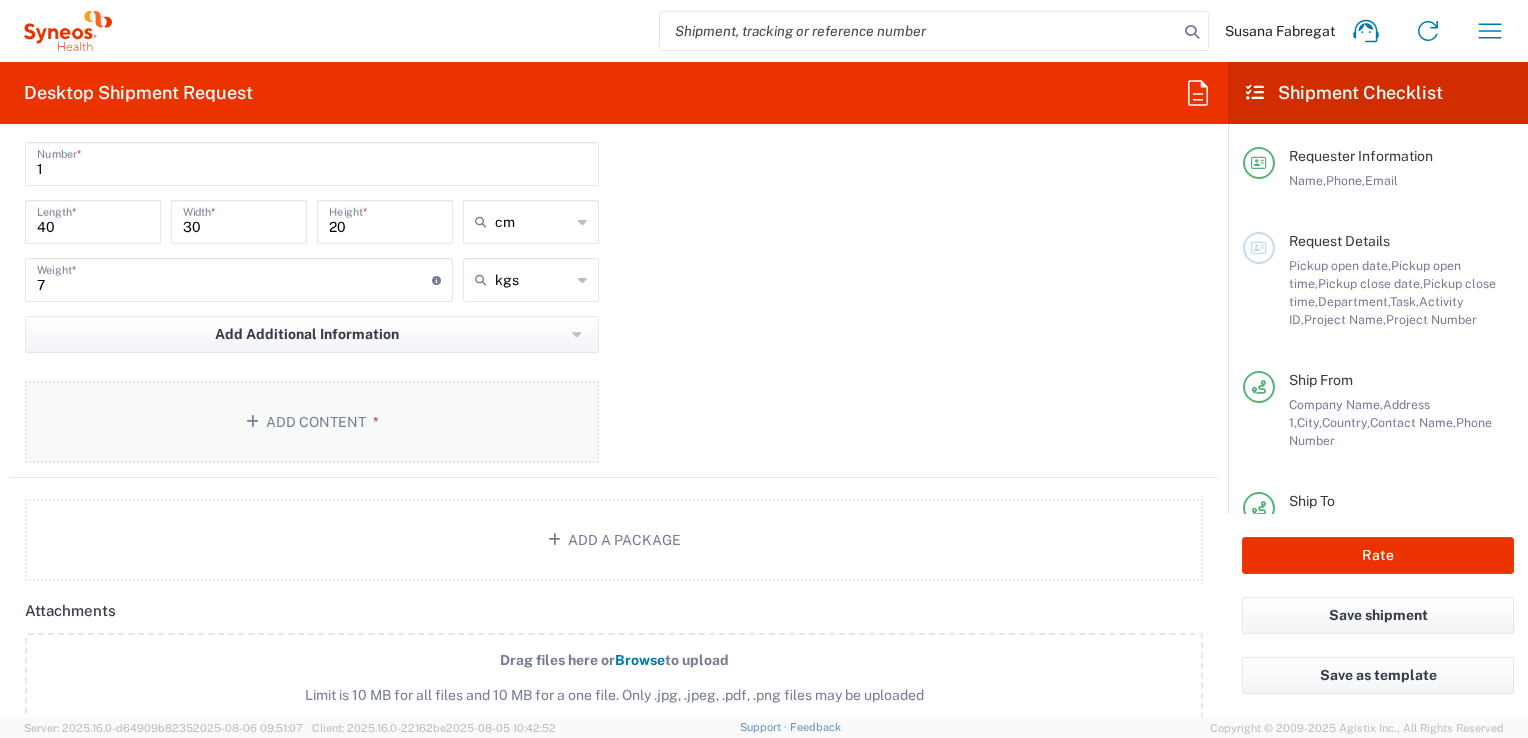 click on "*" 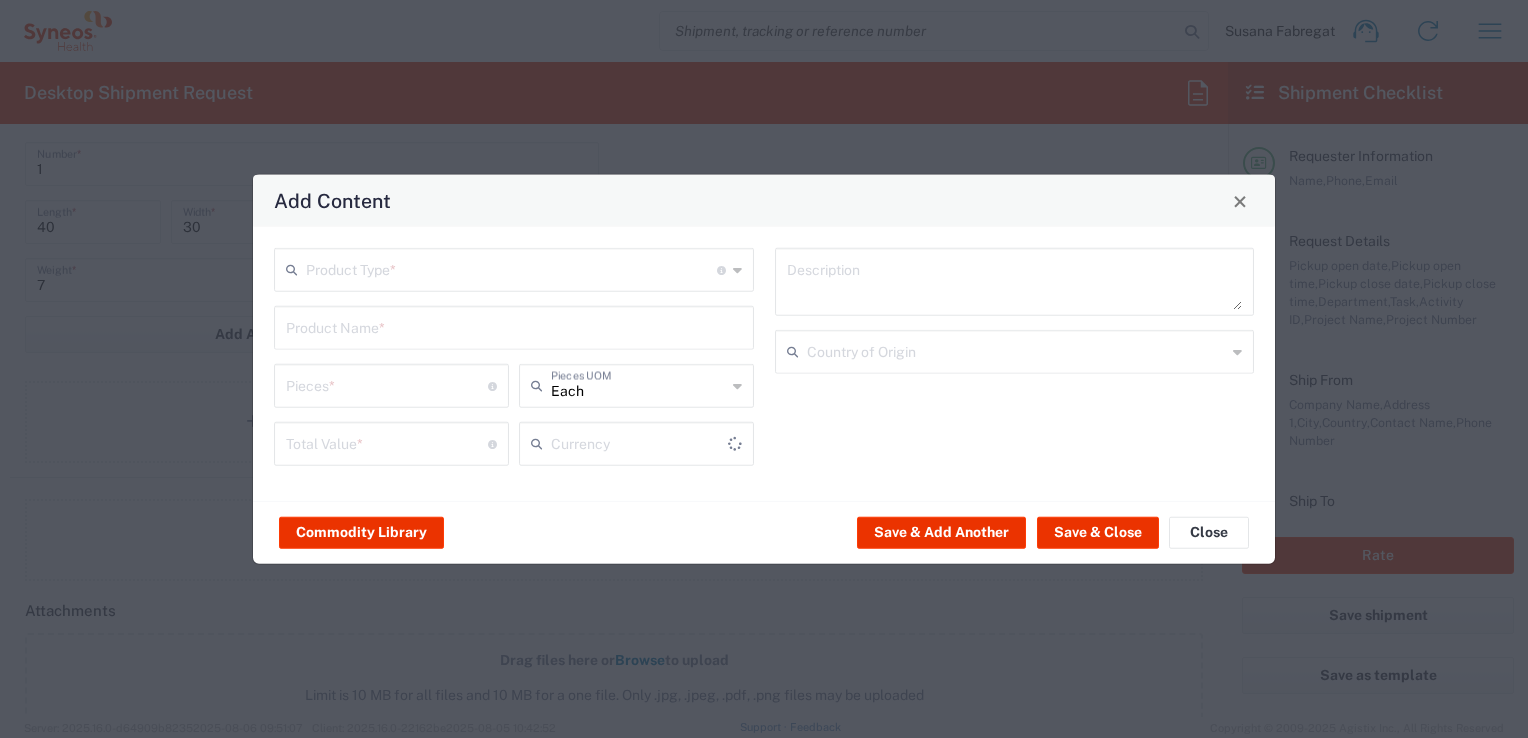 type on "US Dollar" 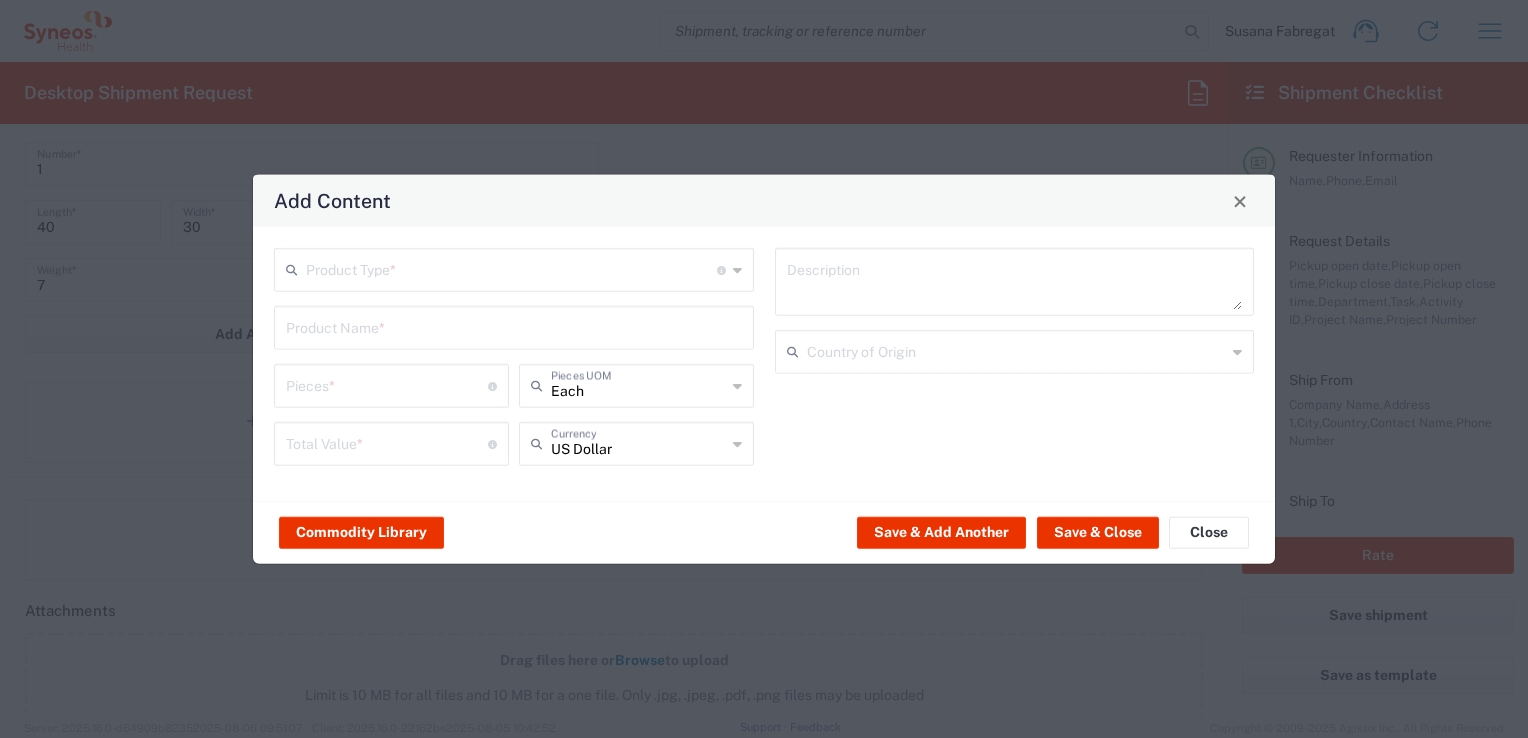 click 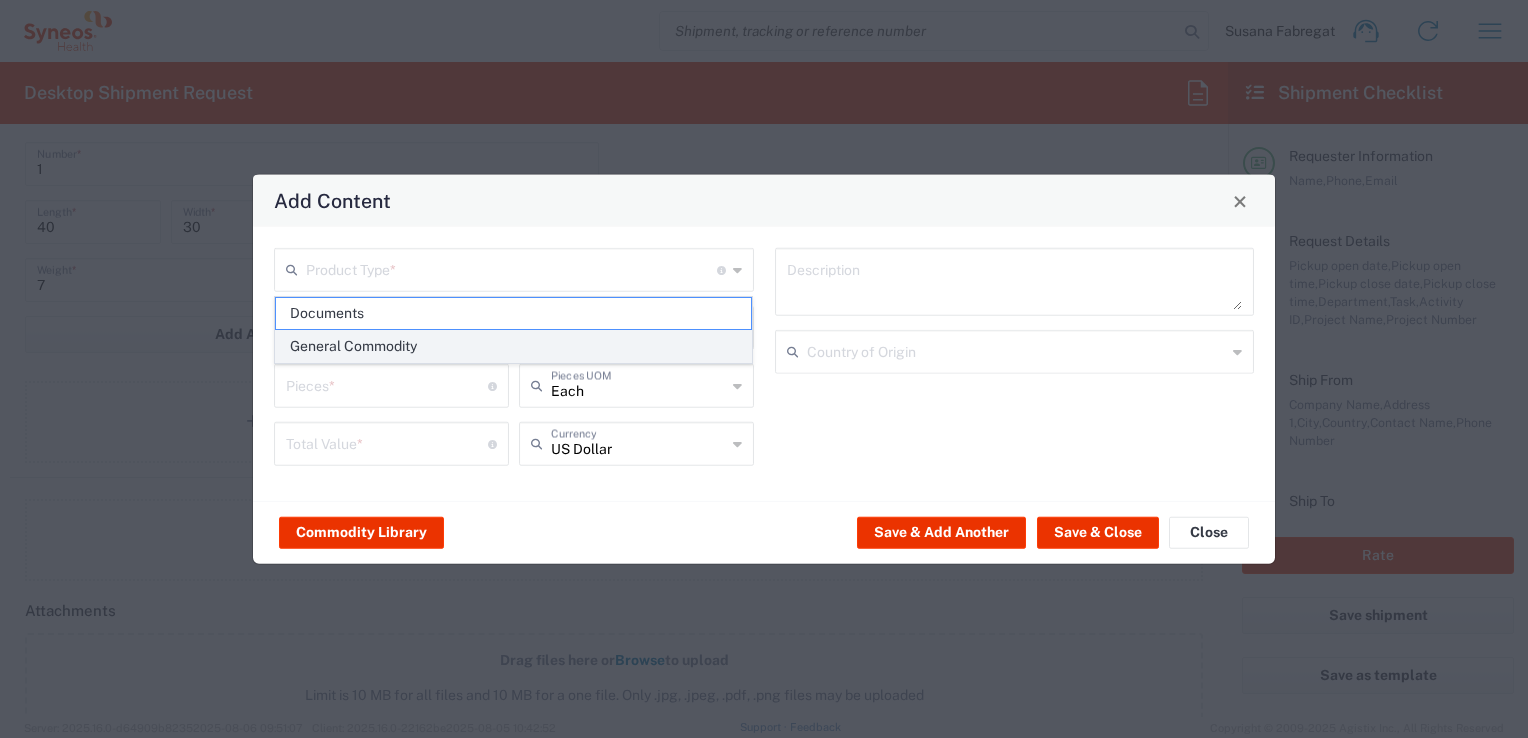 click on "General Commodity" 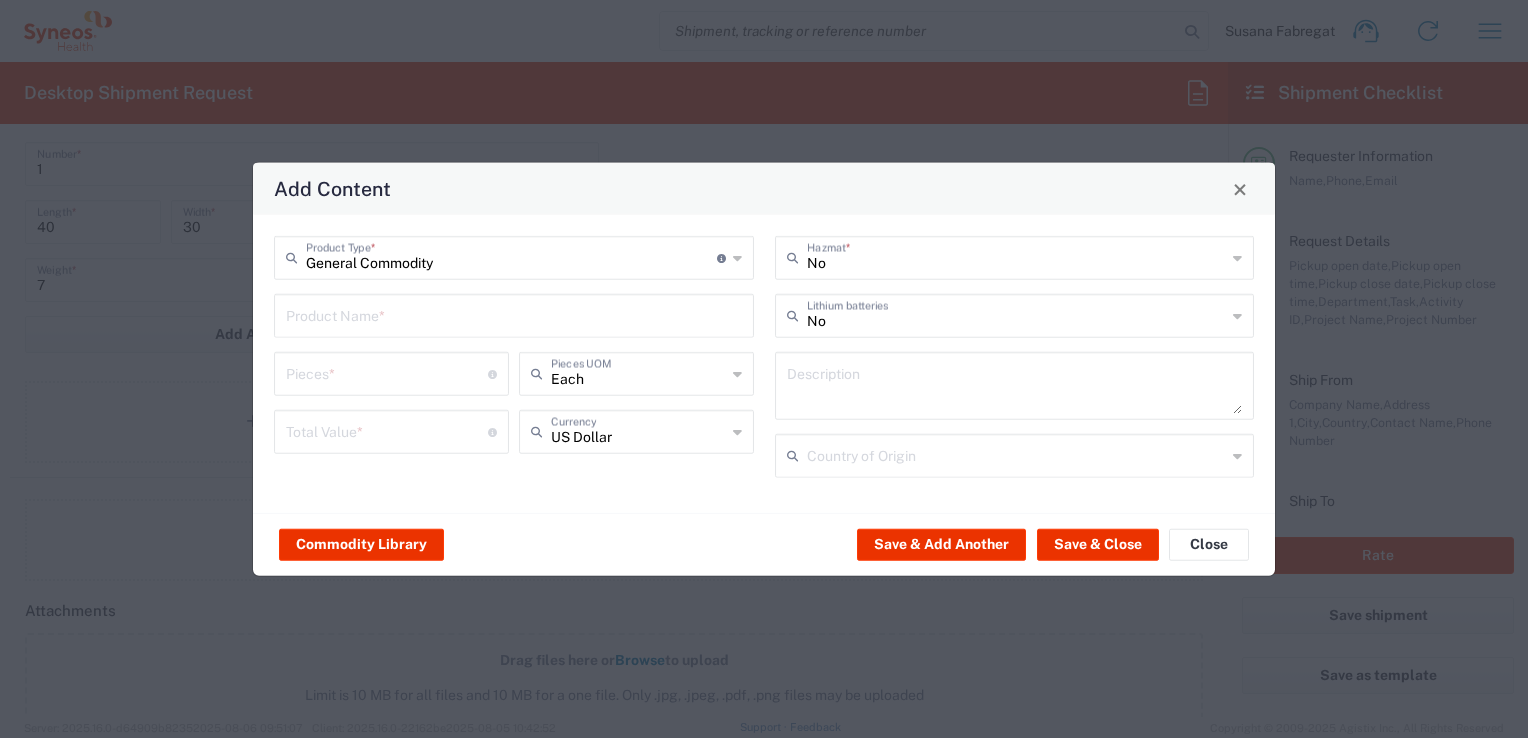 click on "Product Name  *" 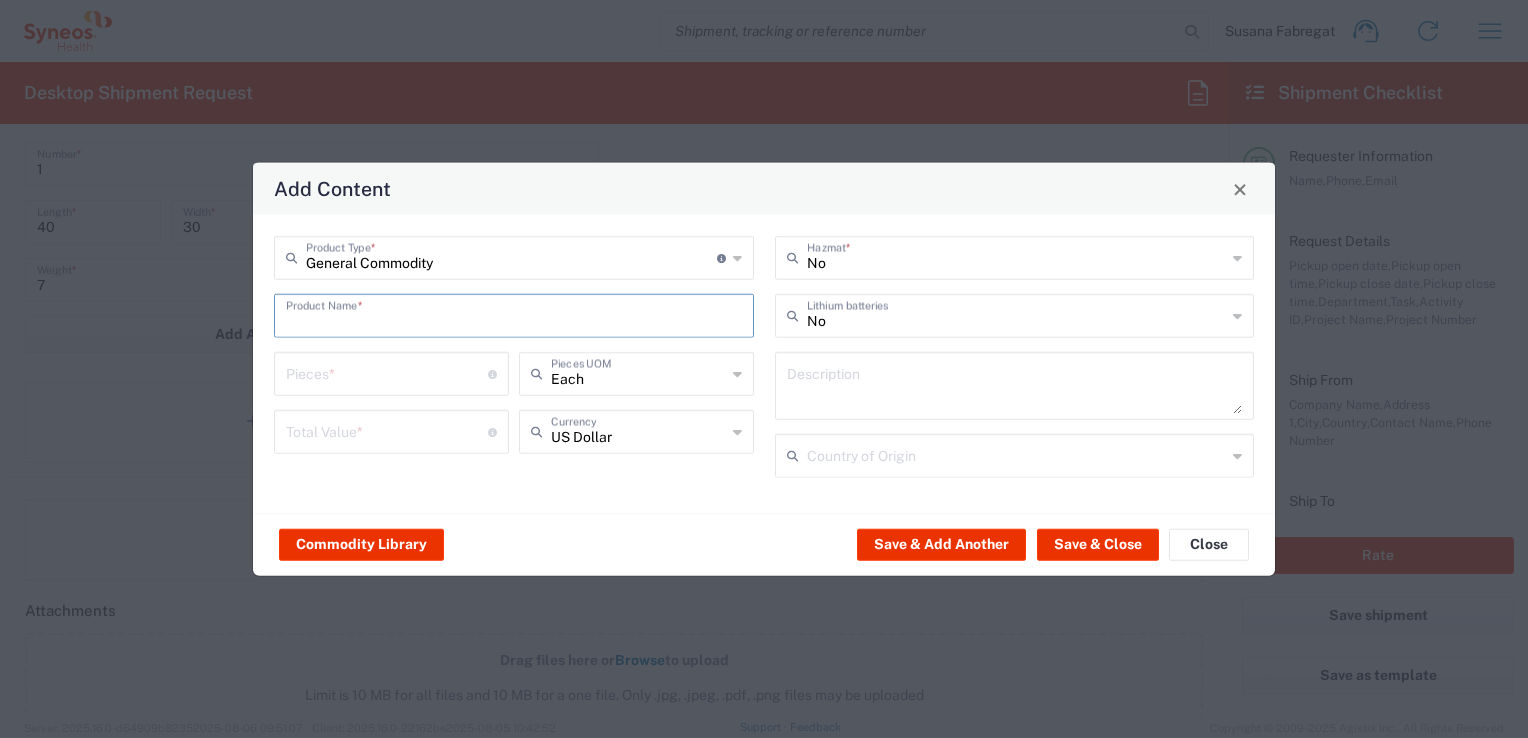 click at bounding box center [514, 314] 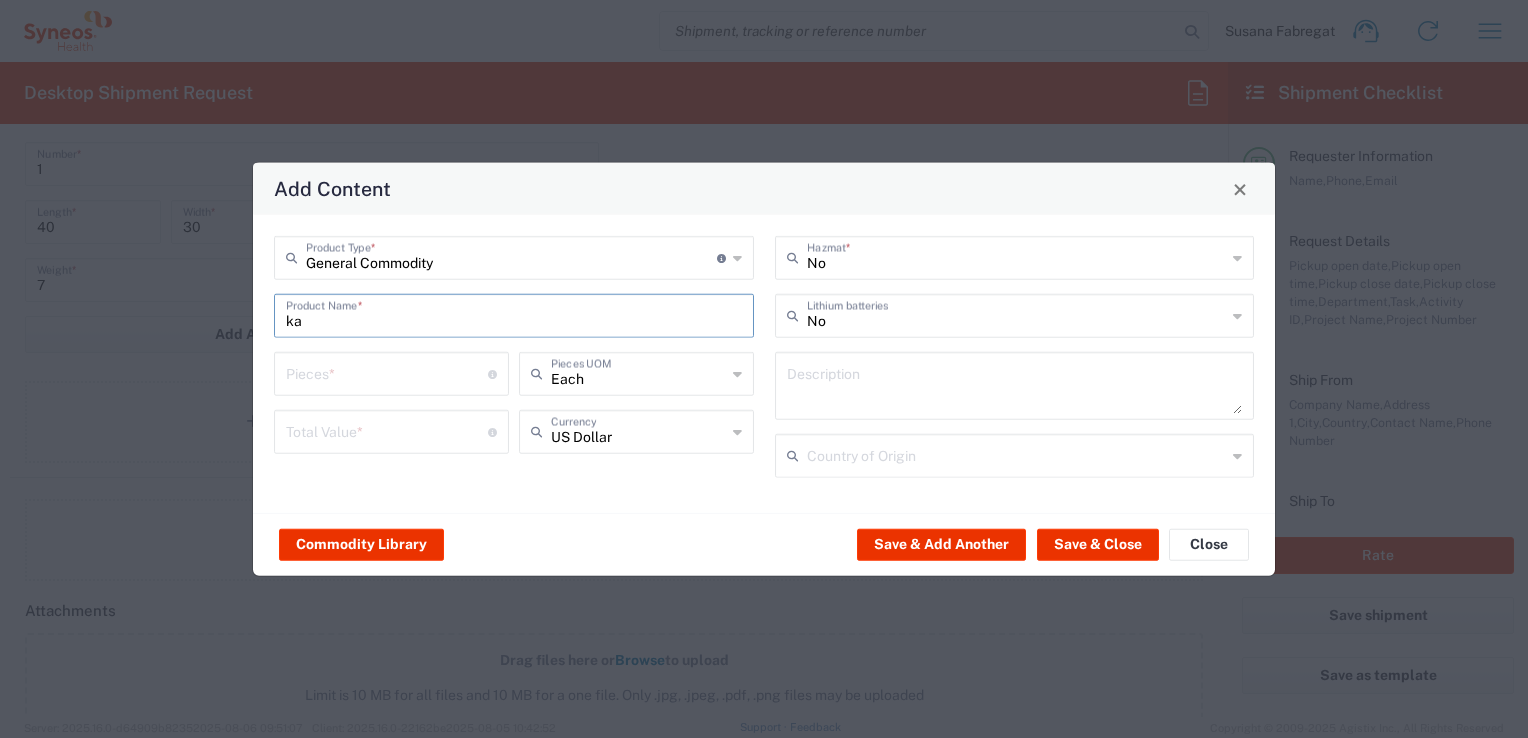 type on "k" 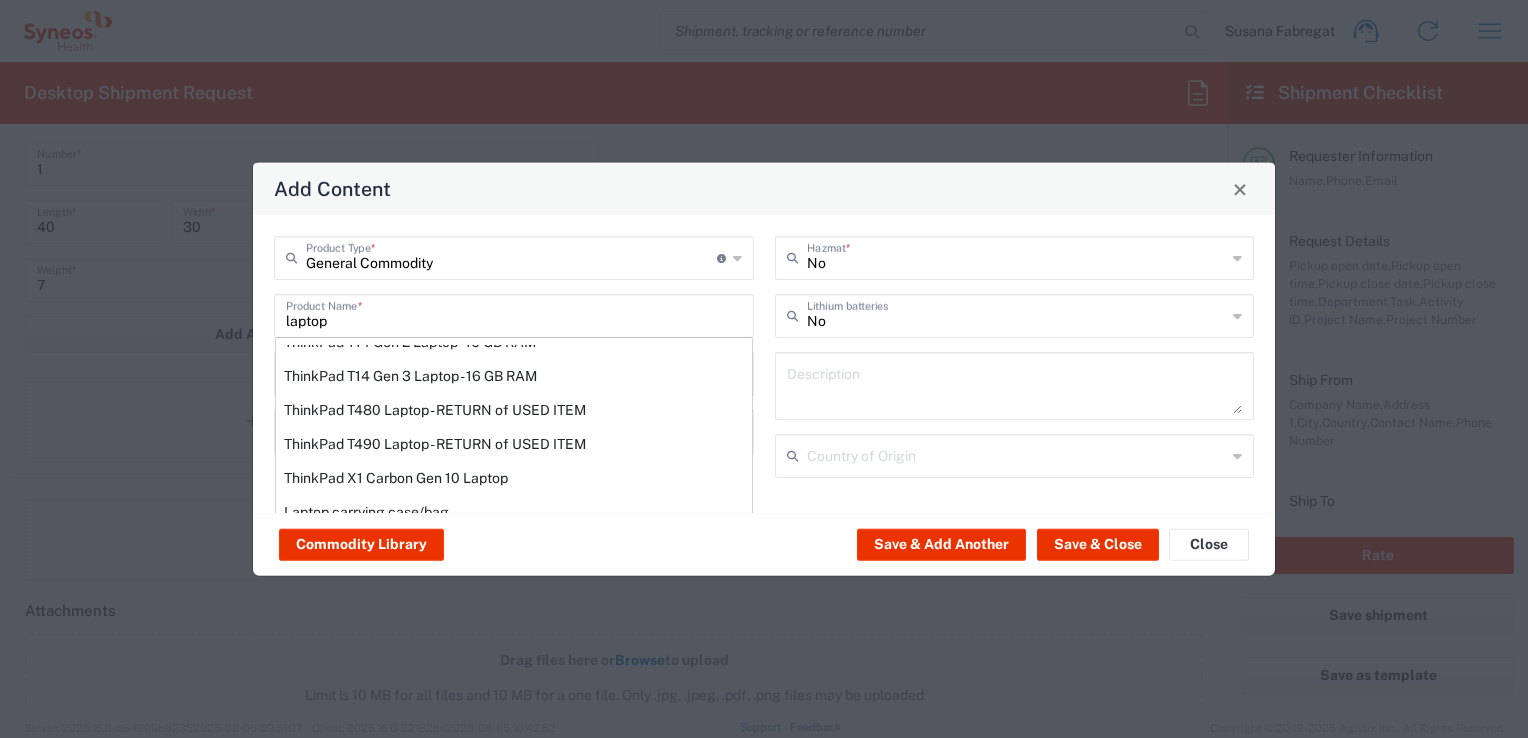 scroll, scrollTop: 292, scrollLeft: 0, axis: vertical 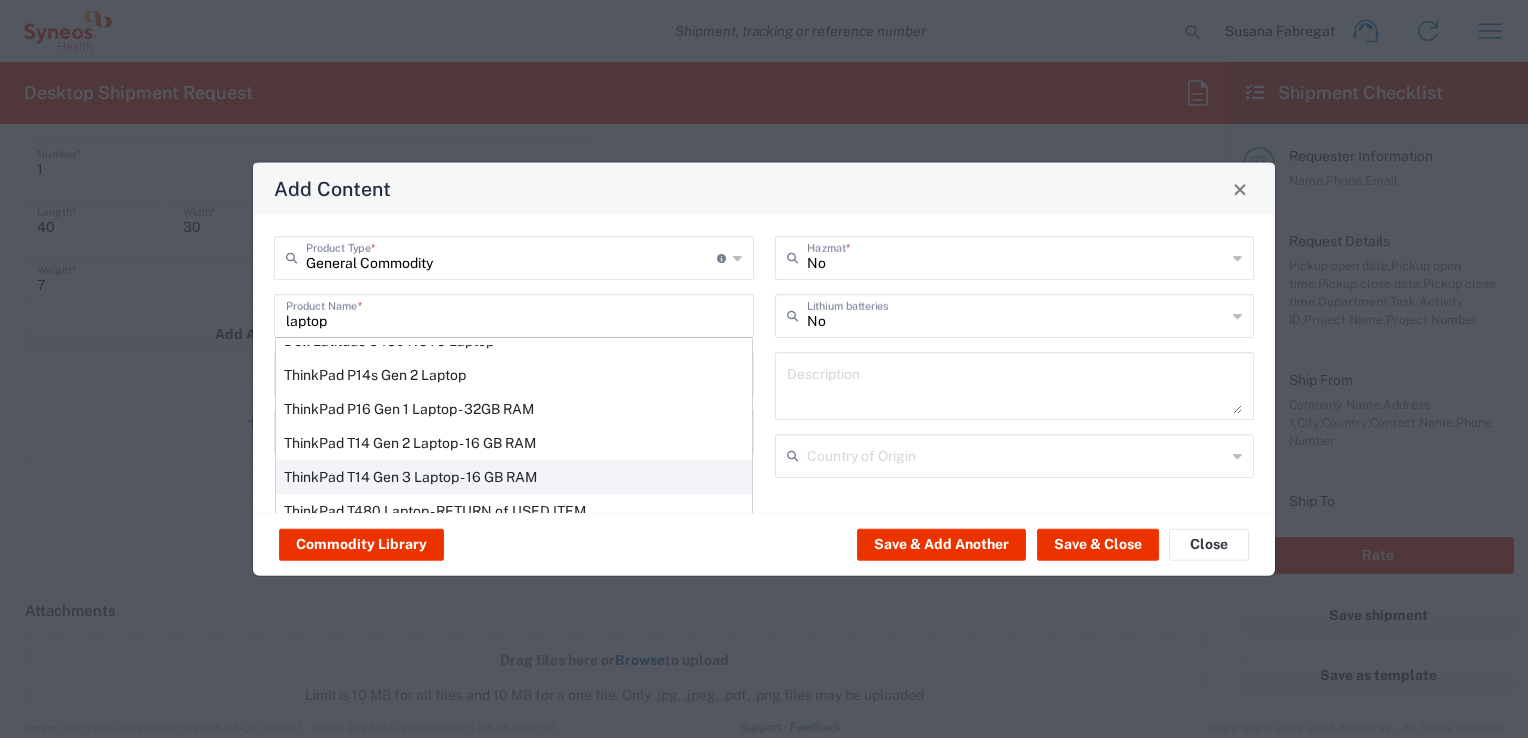 click on "ThinkPad T14 Gen 3 Laptop - 16 GB RAM" at bounding box center (514, 477) 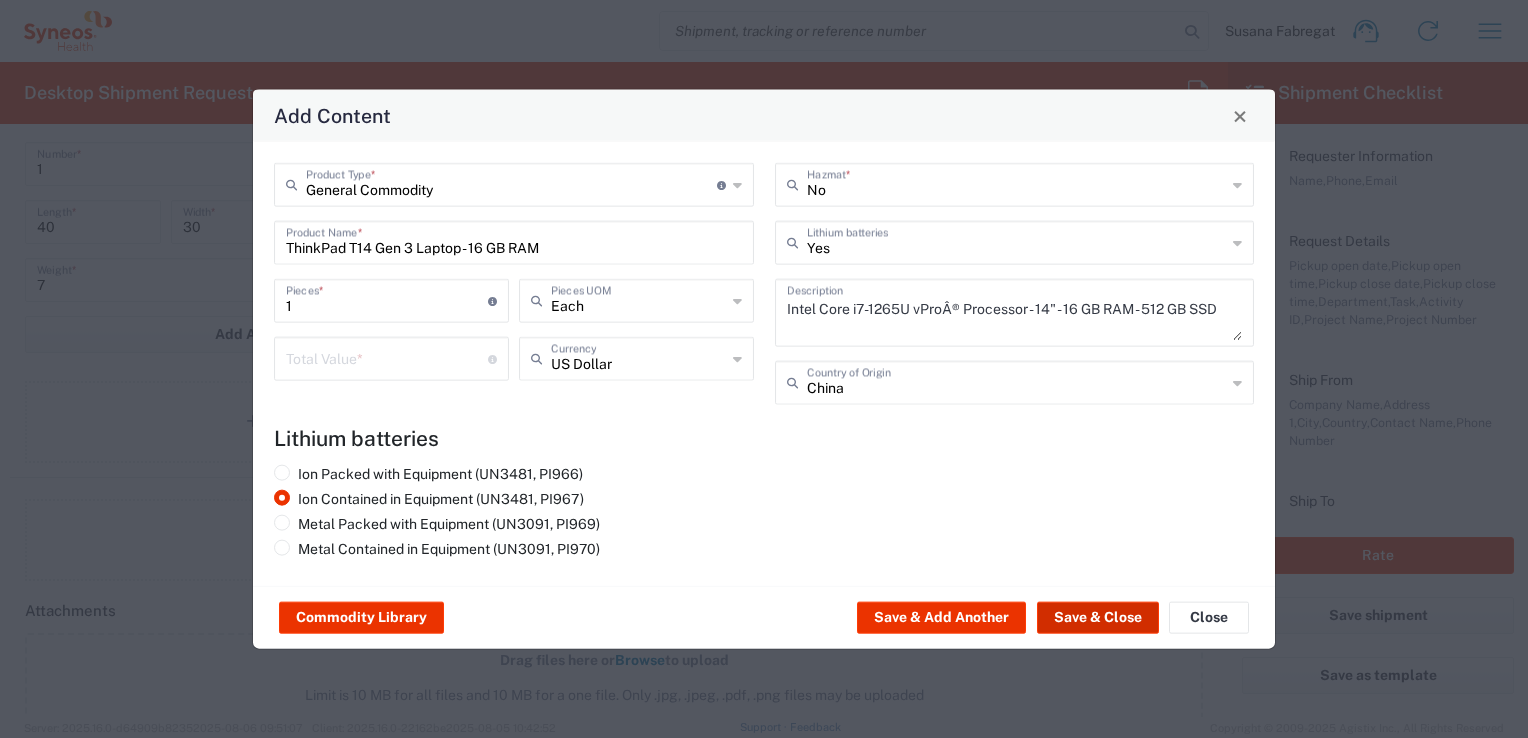 click on "Save & Close" 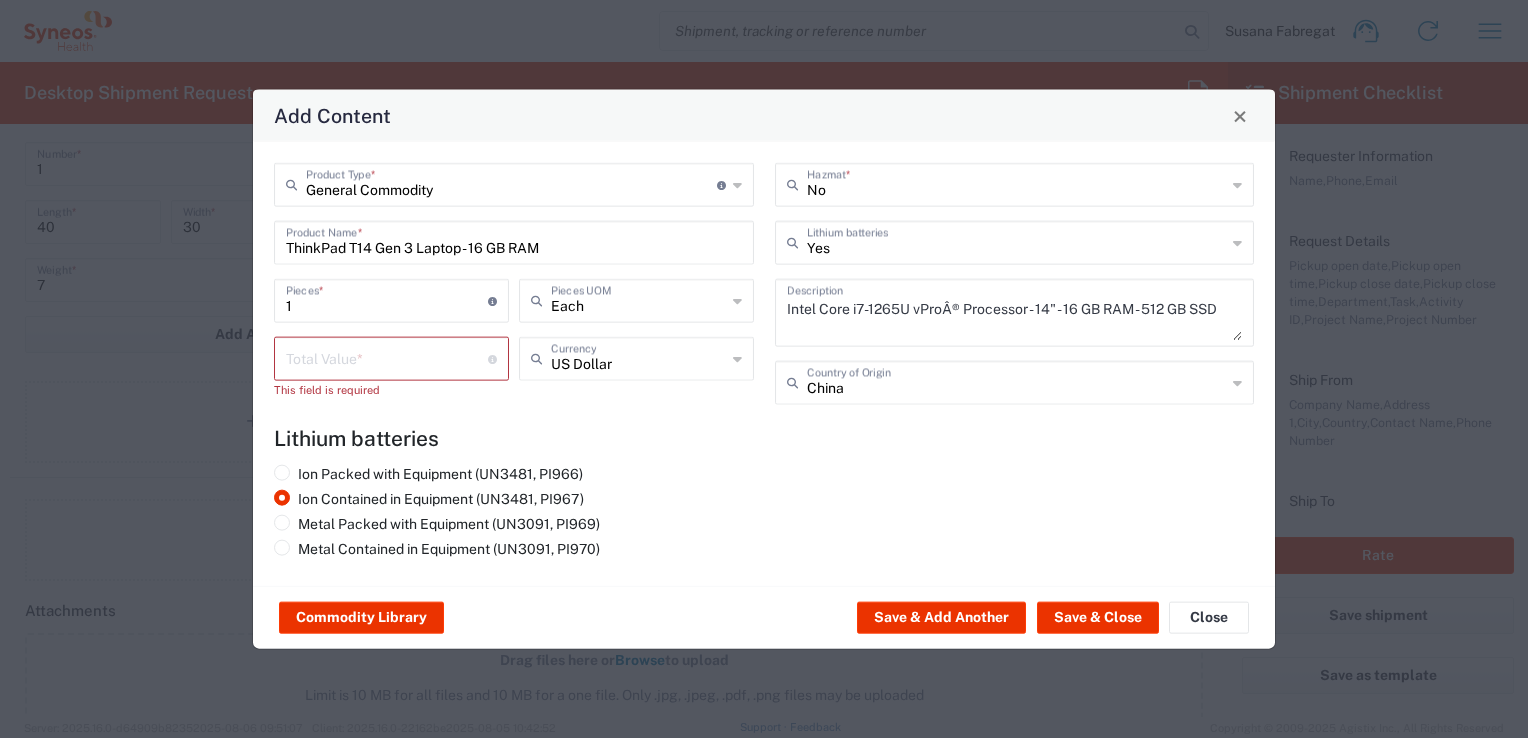 click at bounding box center [387, 357] 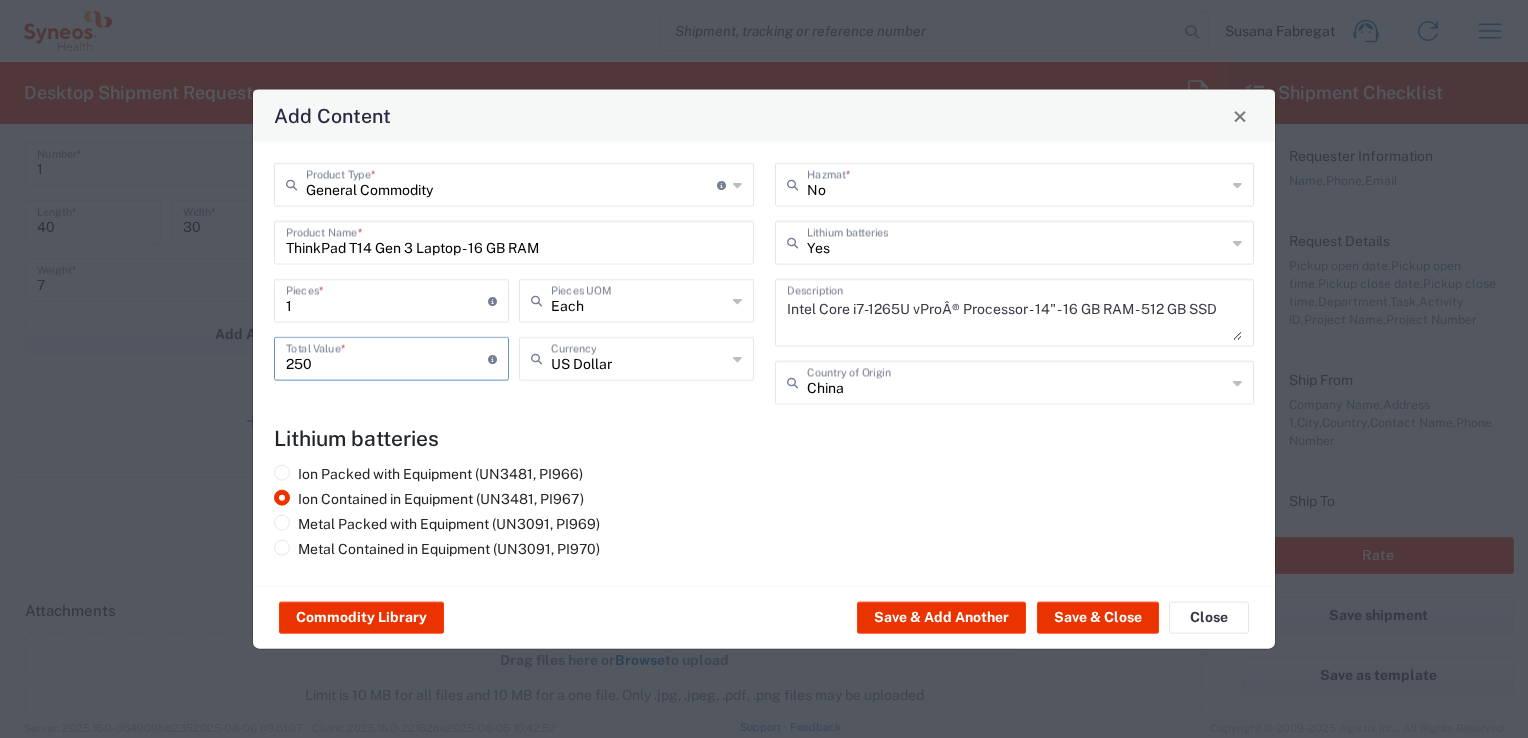type on "250" 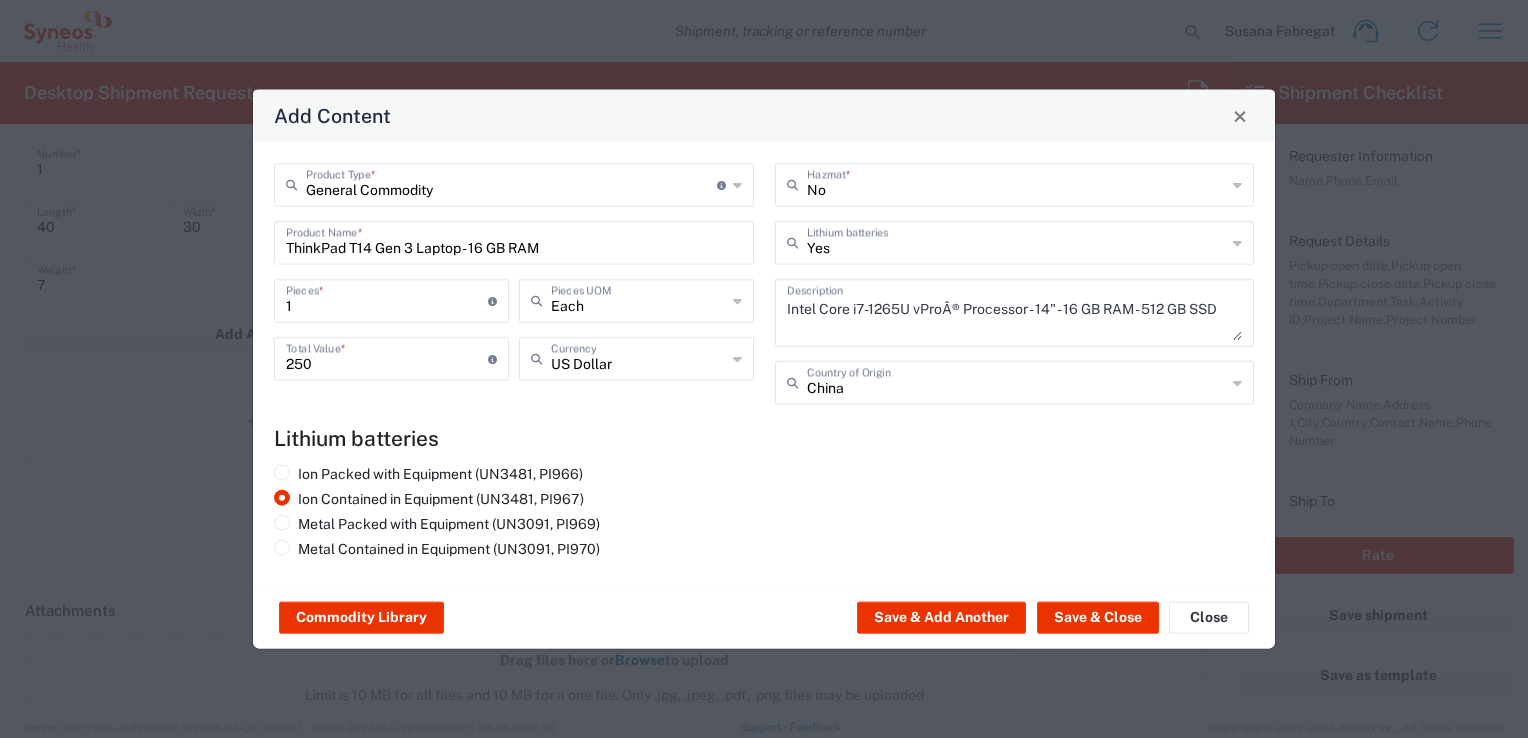 click on "Lithium batteries" 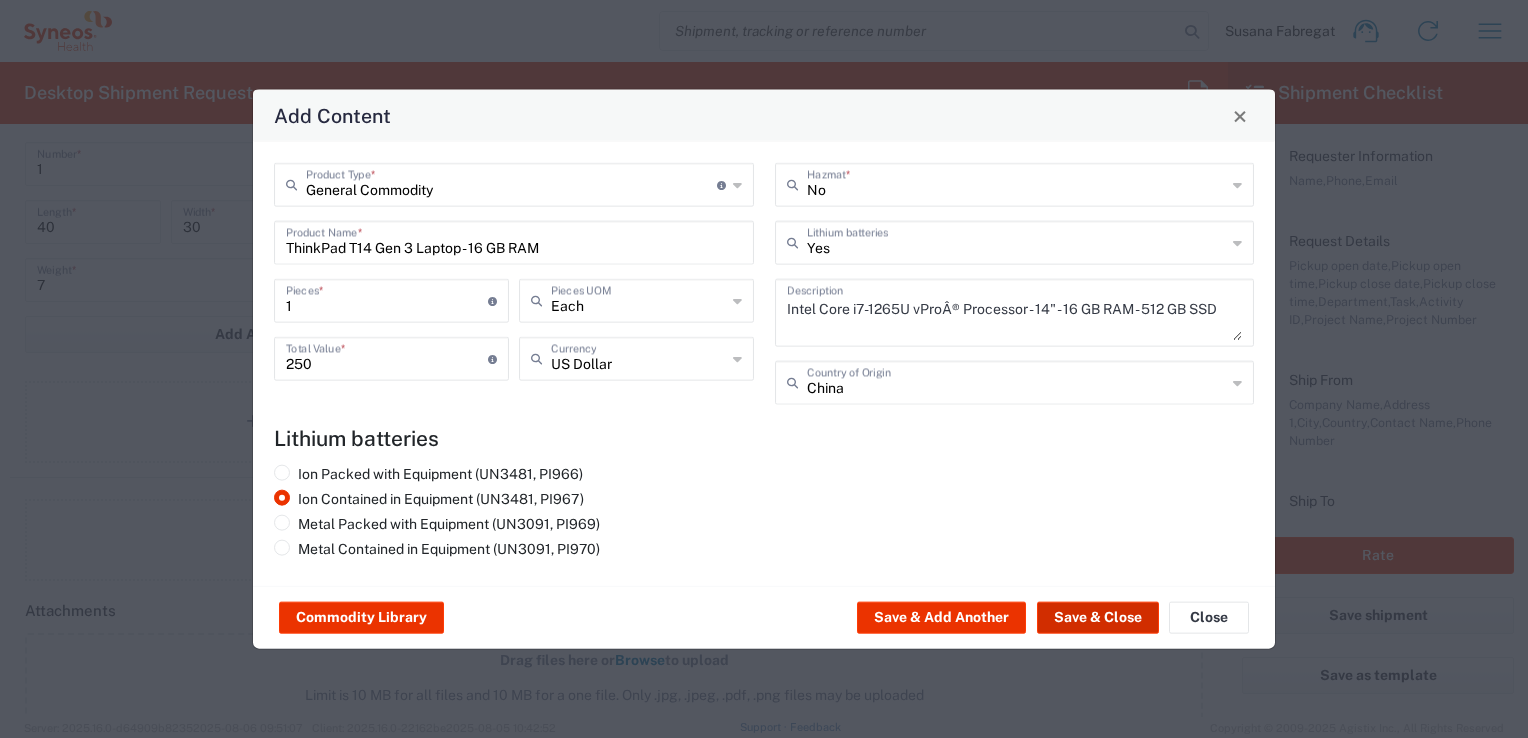 click on "Save & Close" 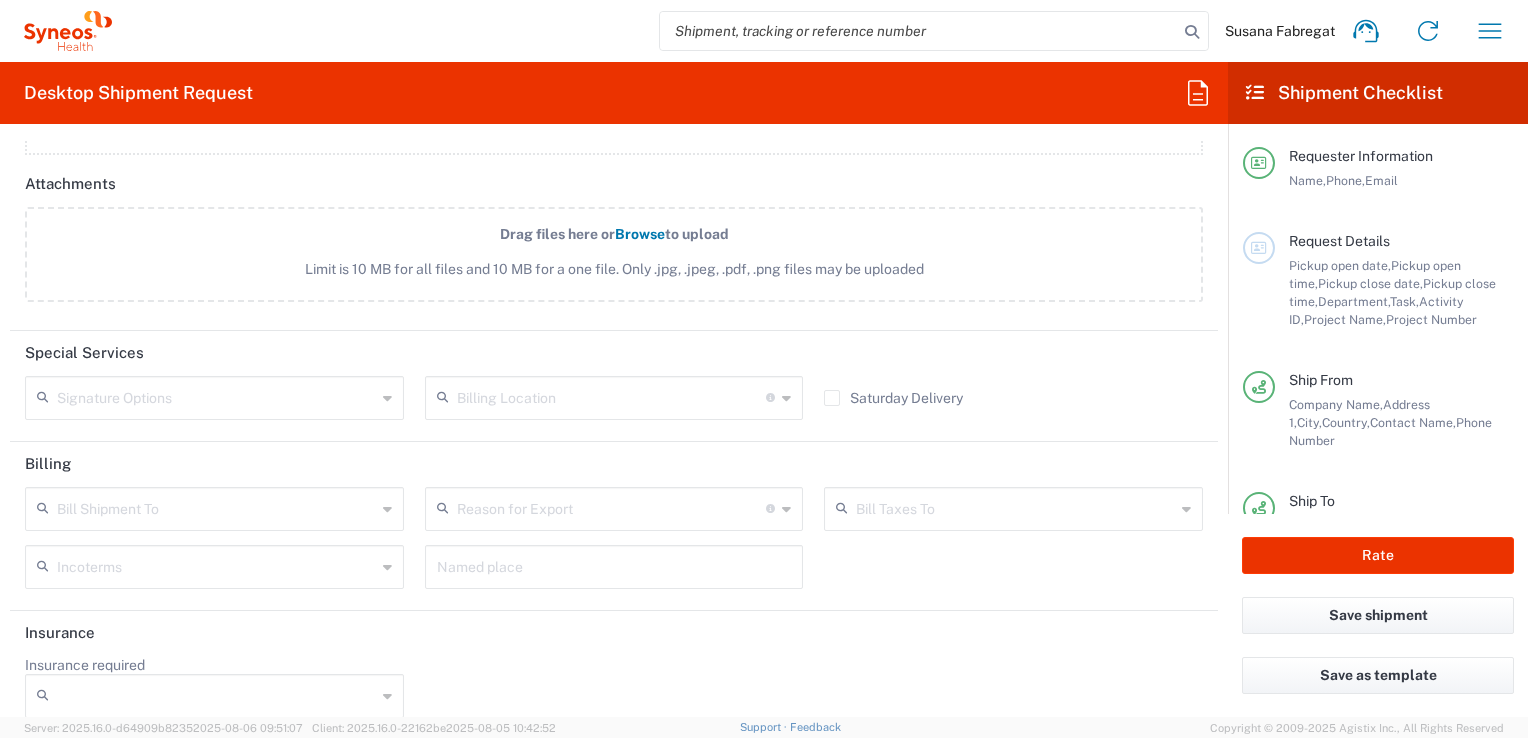 scroll, scrollTop: 2559, scrollLeft: 0, axis: vertical 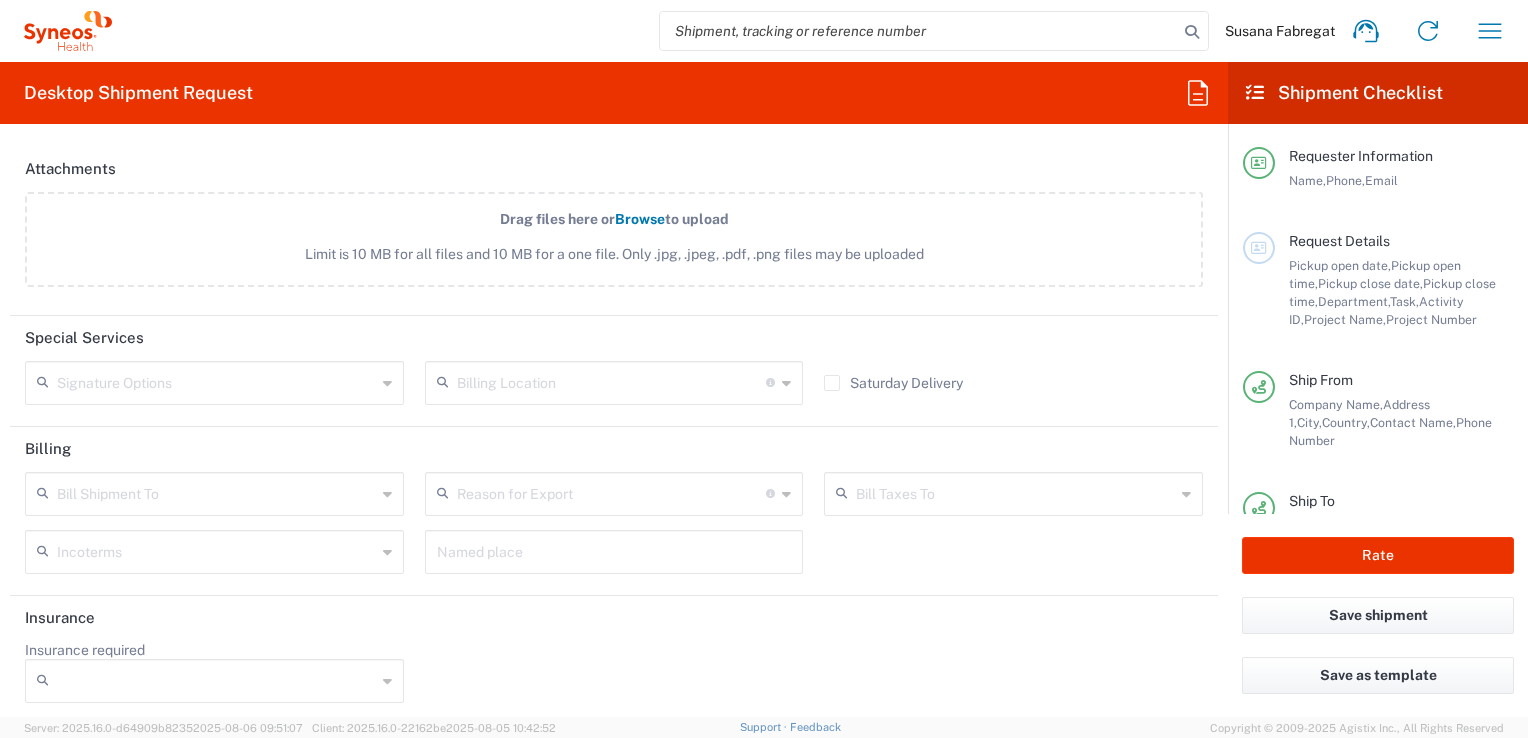 click 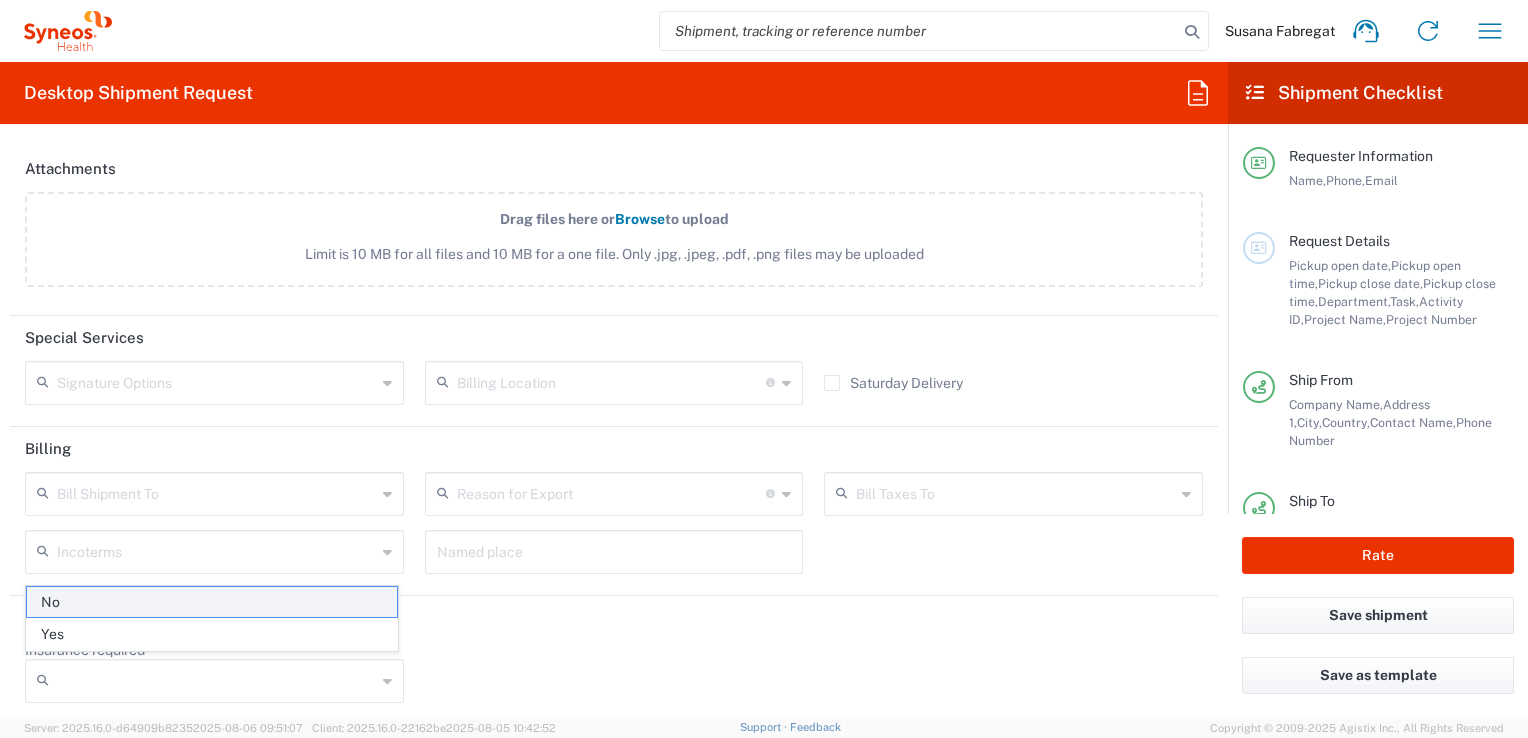 click on "No" 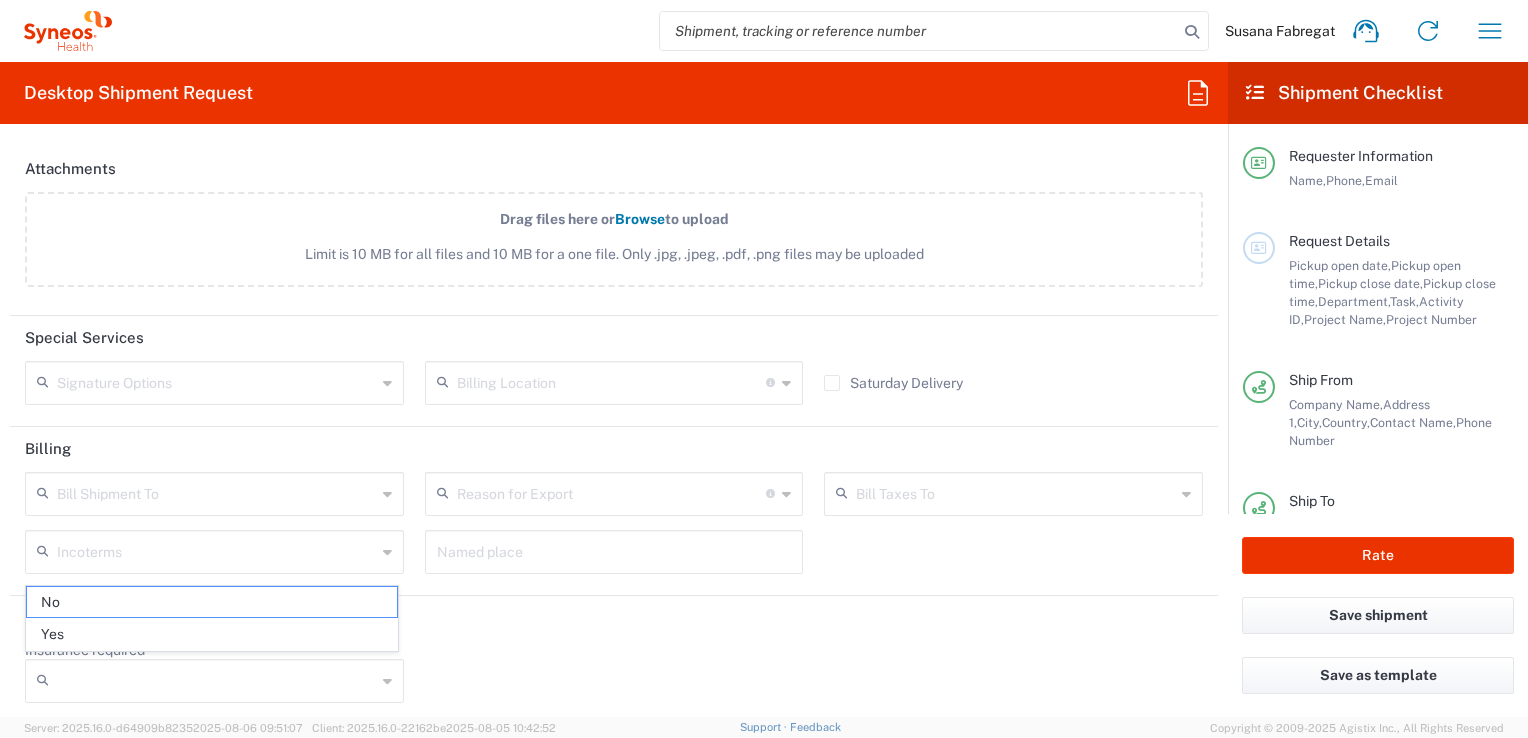 type on "No" 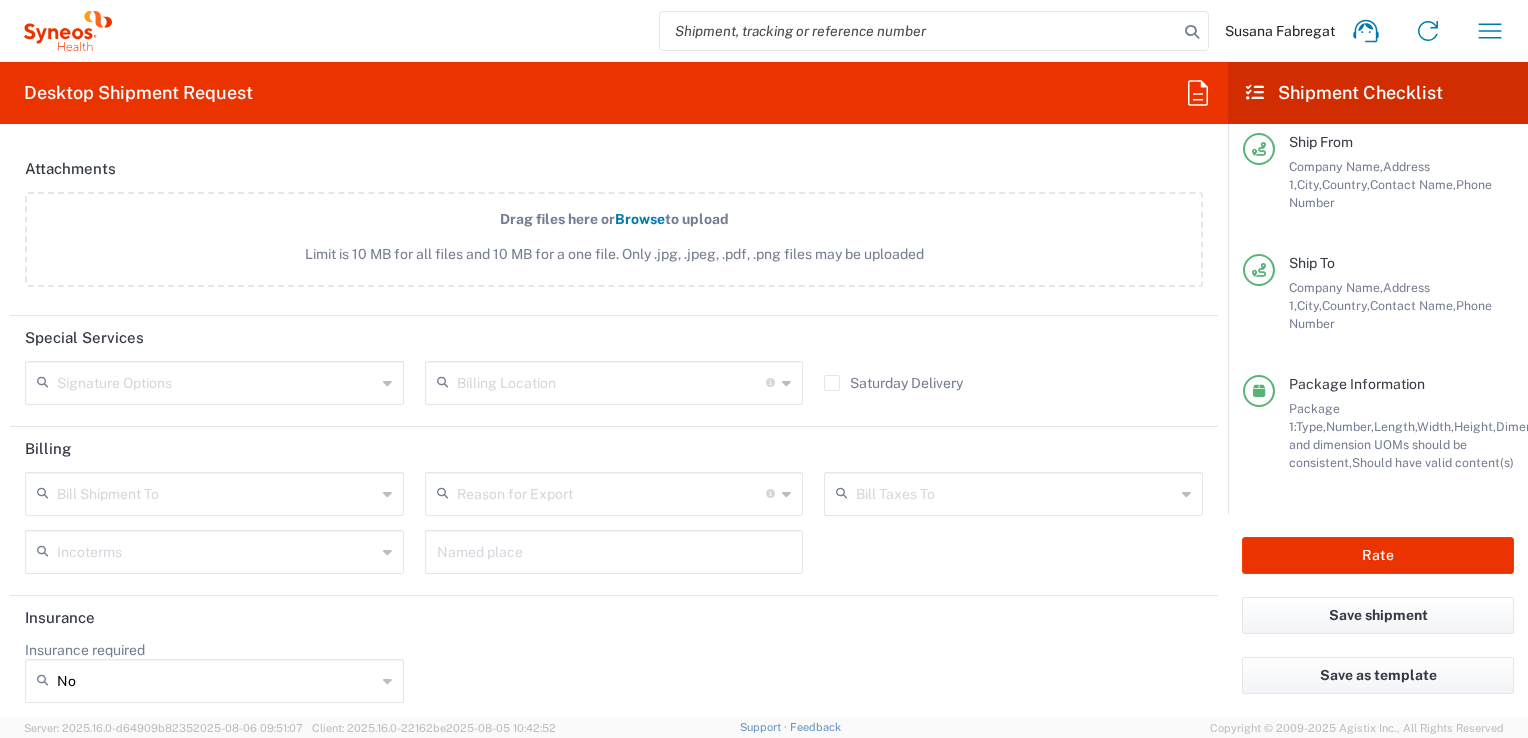 scroll, scrollTop: 254, scrollLeft: 0, axis: vertical 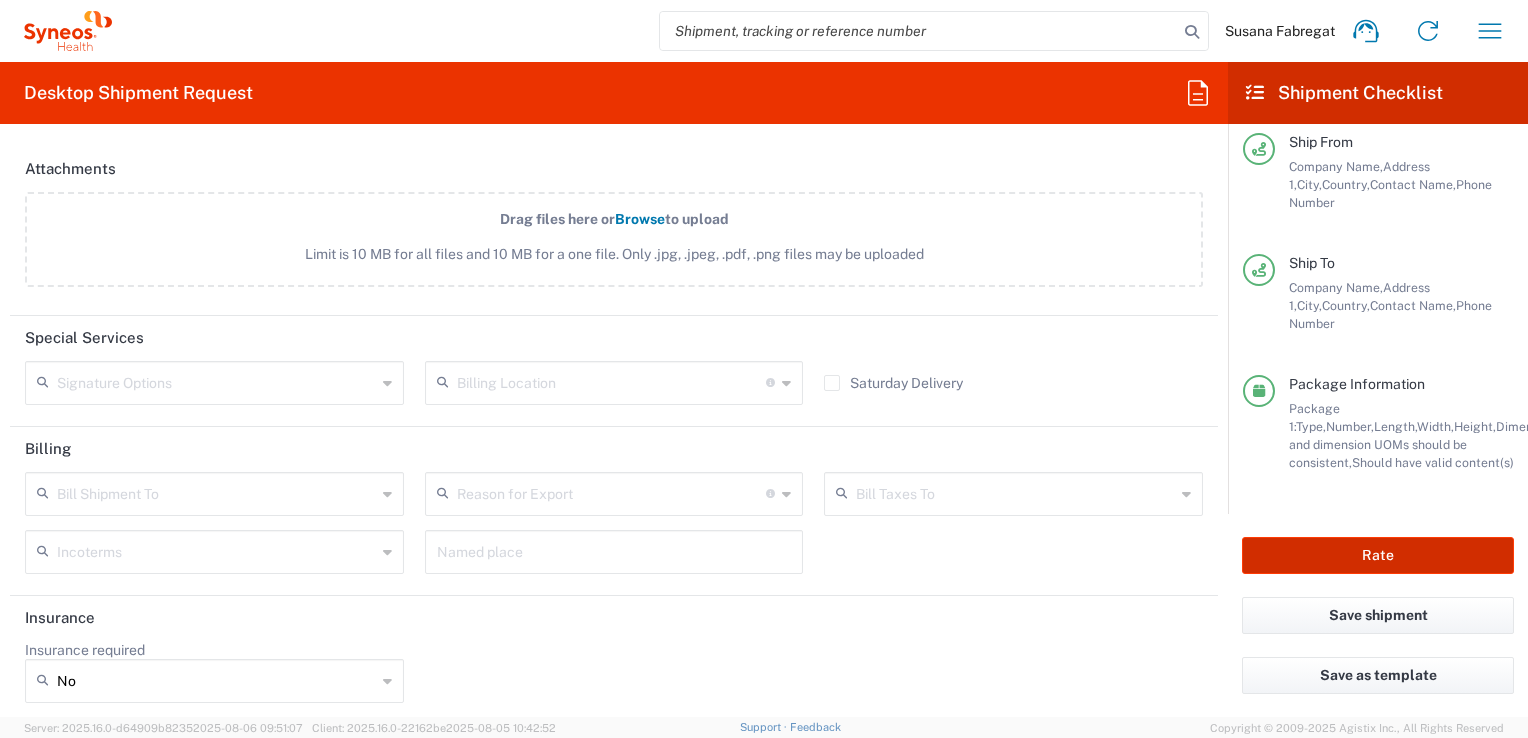 click on "Rate" 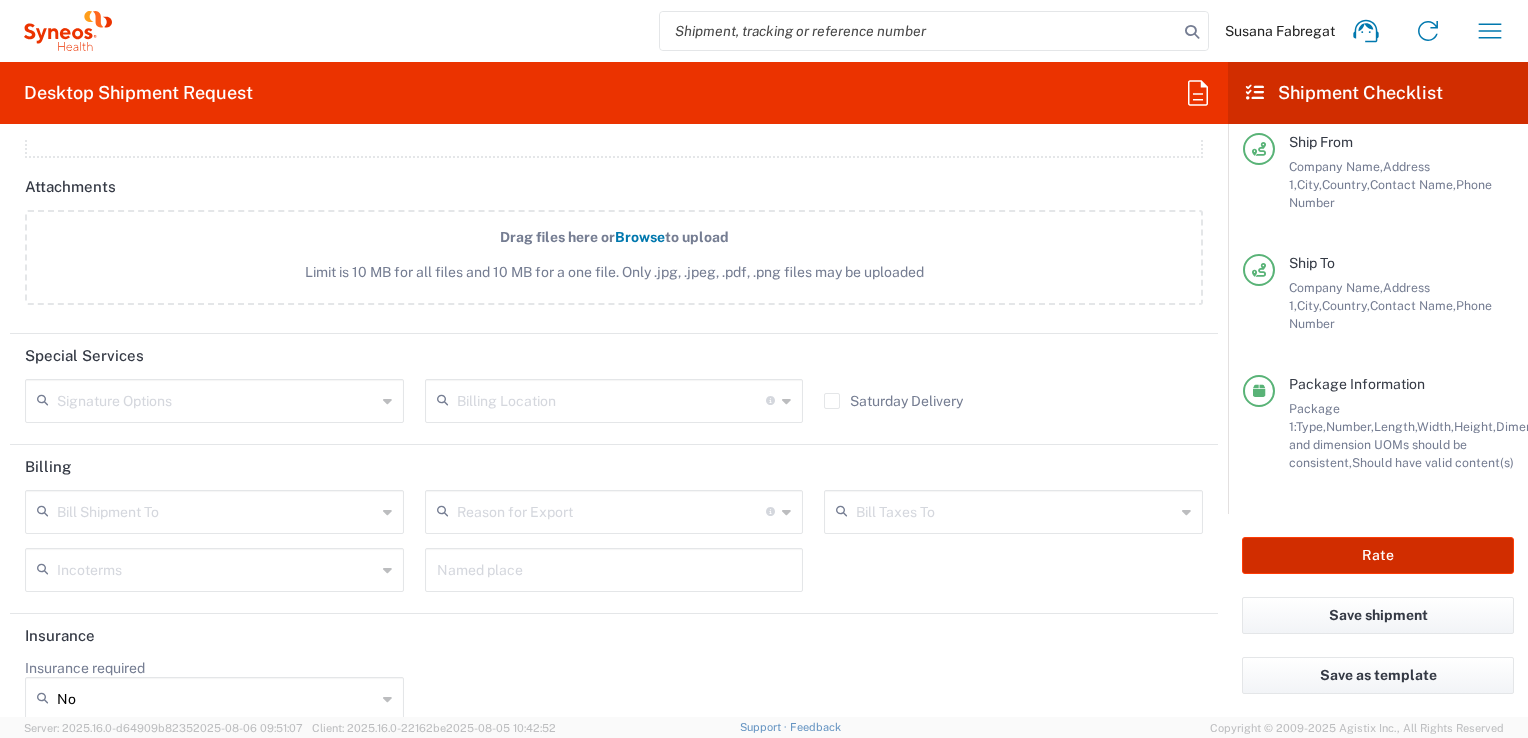scroll, scrollTop: 2576, scrollLeft: 0, axis: vertical 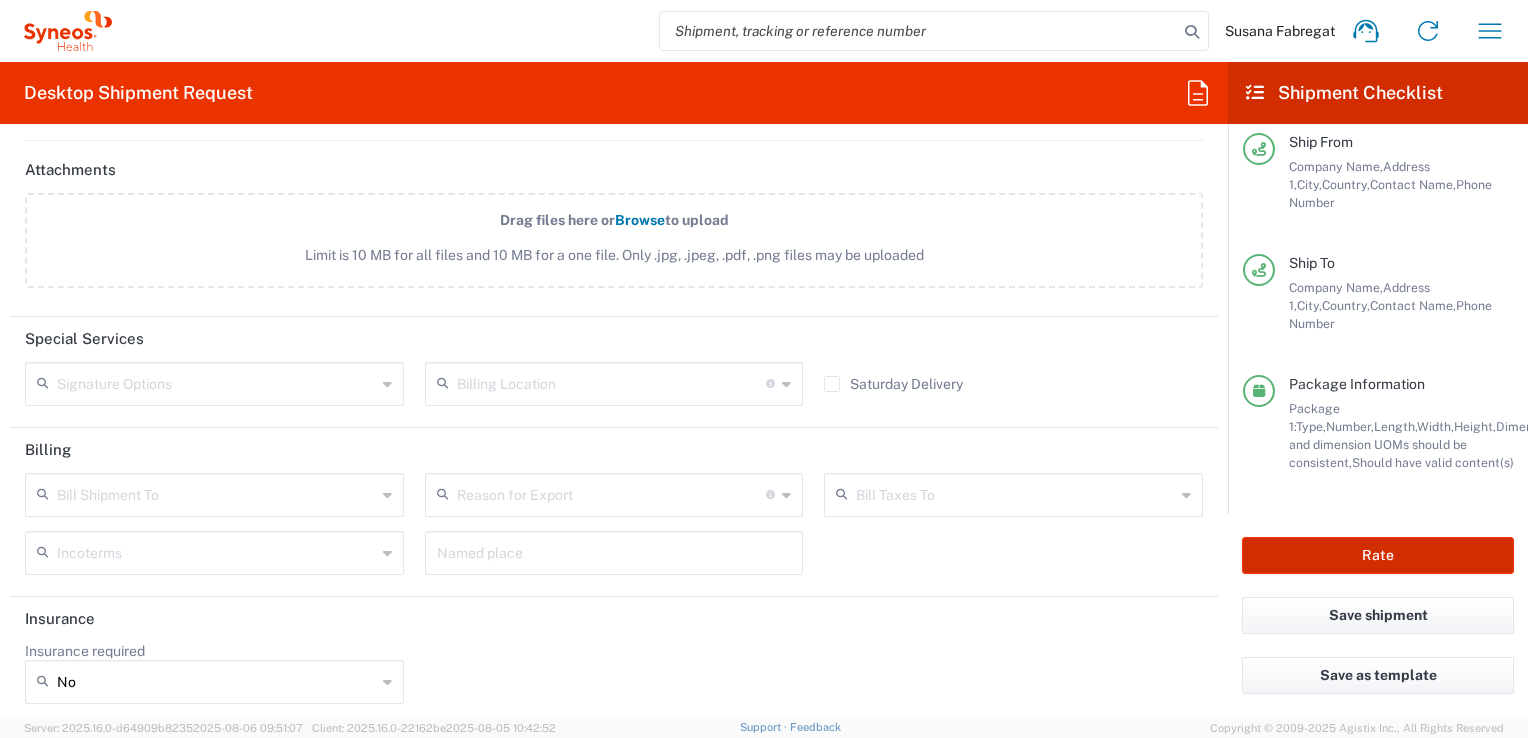 type on "4510 DEPARTMENTAL EXPENSE" 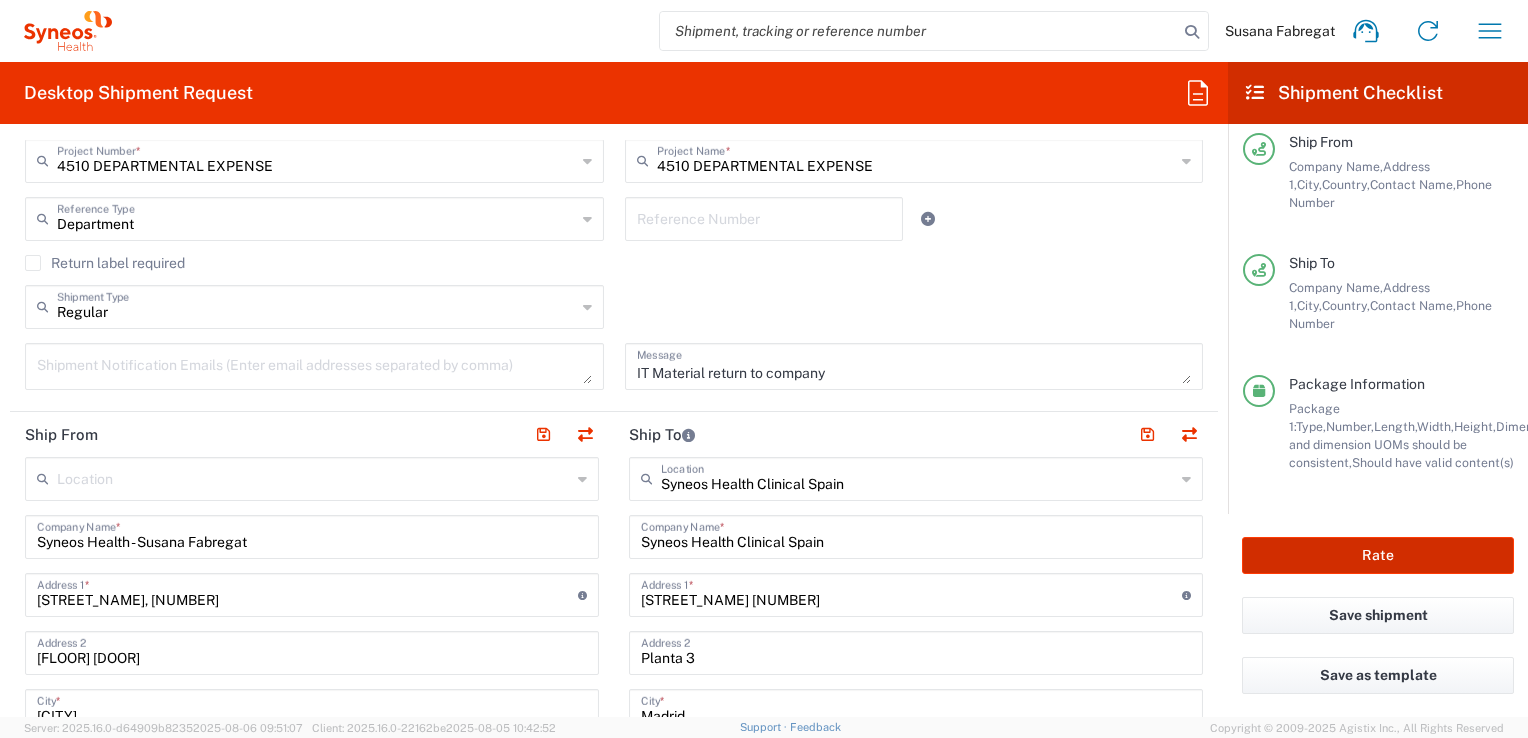 scroll, scrollTop: 0, scrollLeft: 0, axis: both 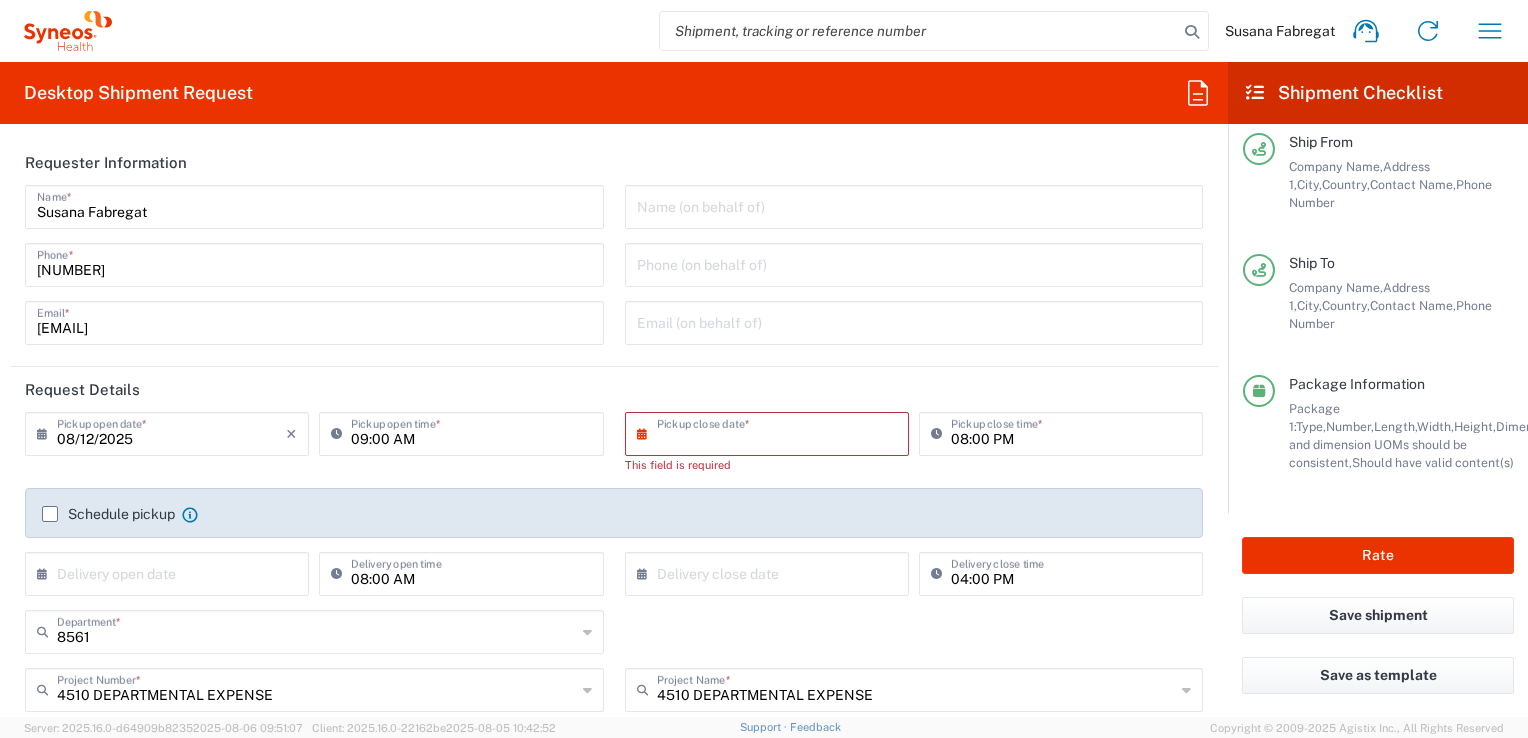 click at bounding box center (771, 432) 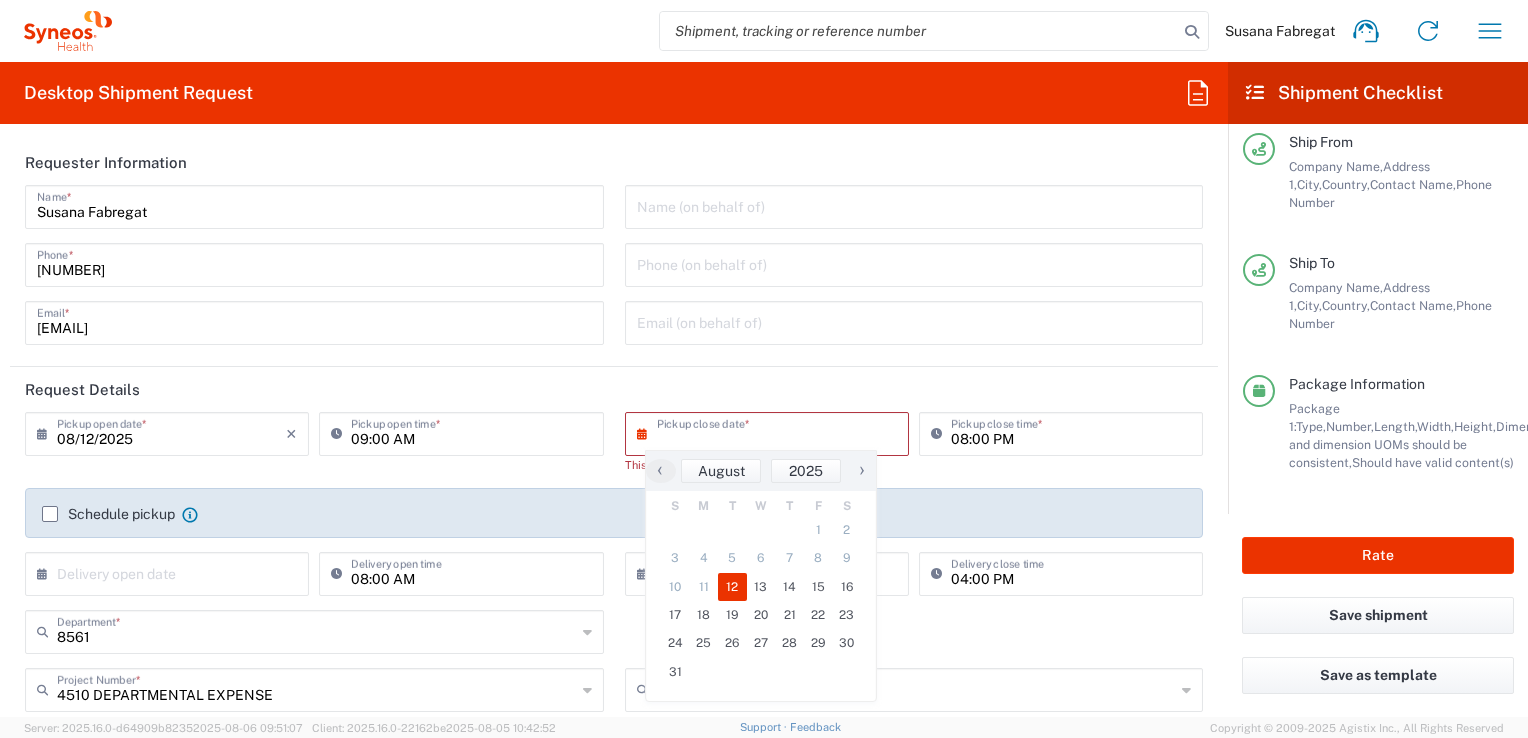 click on "12" 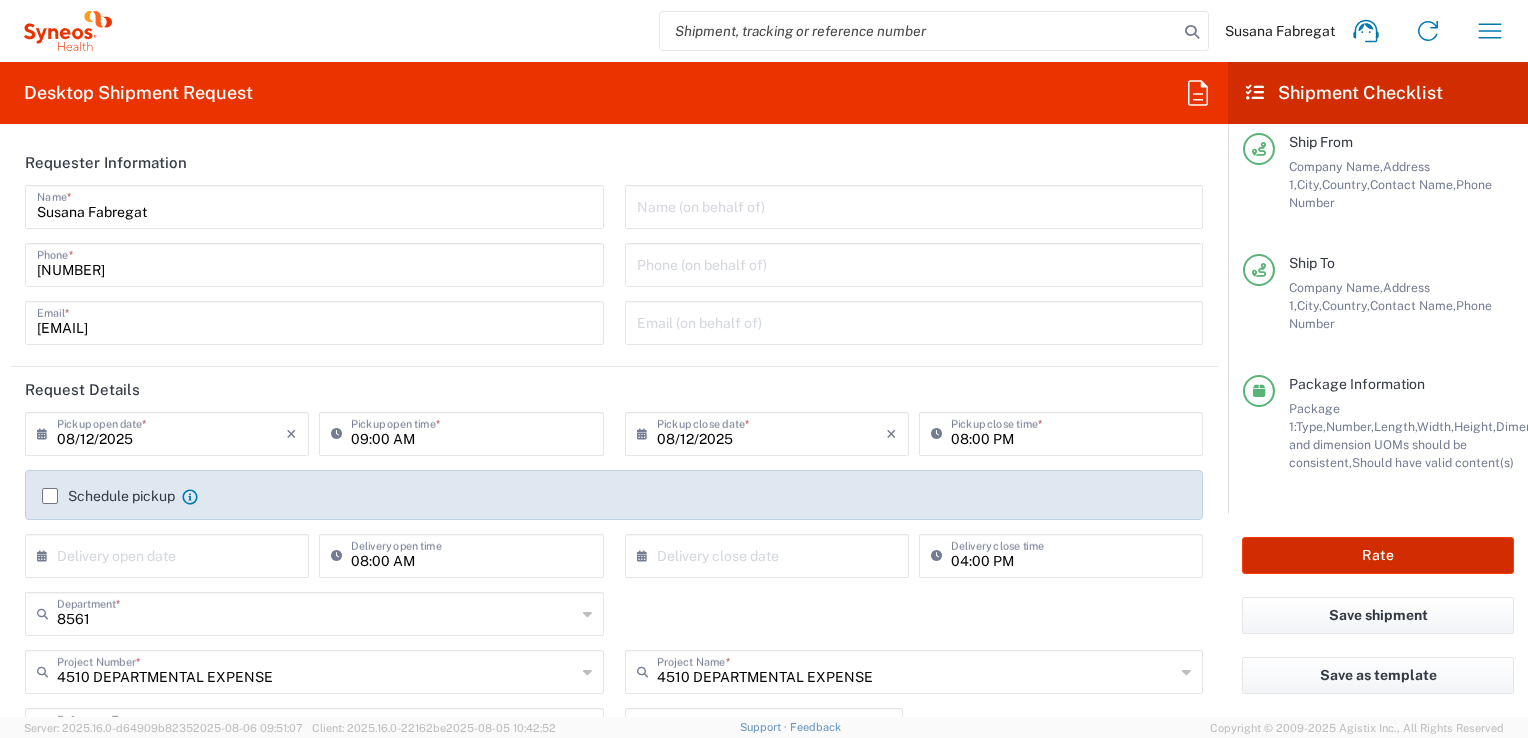 click on "Rate" 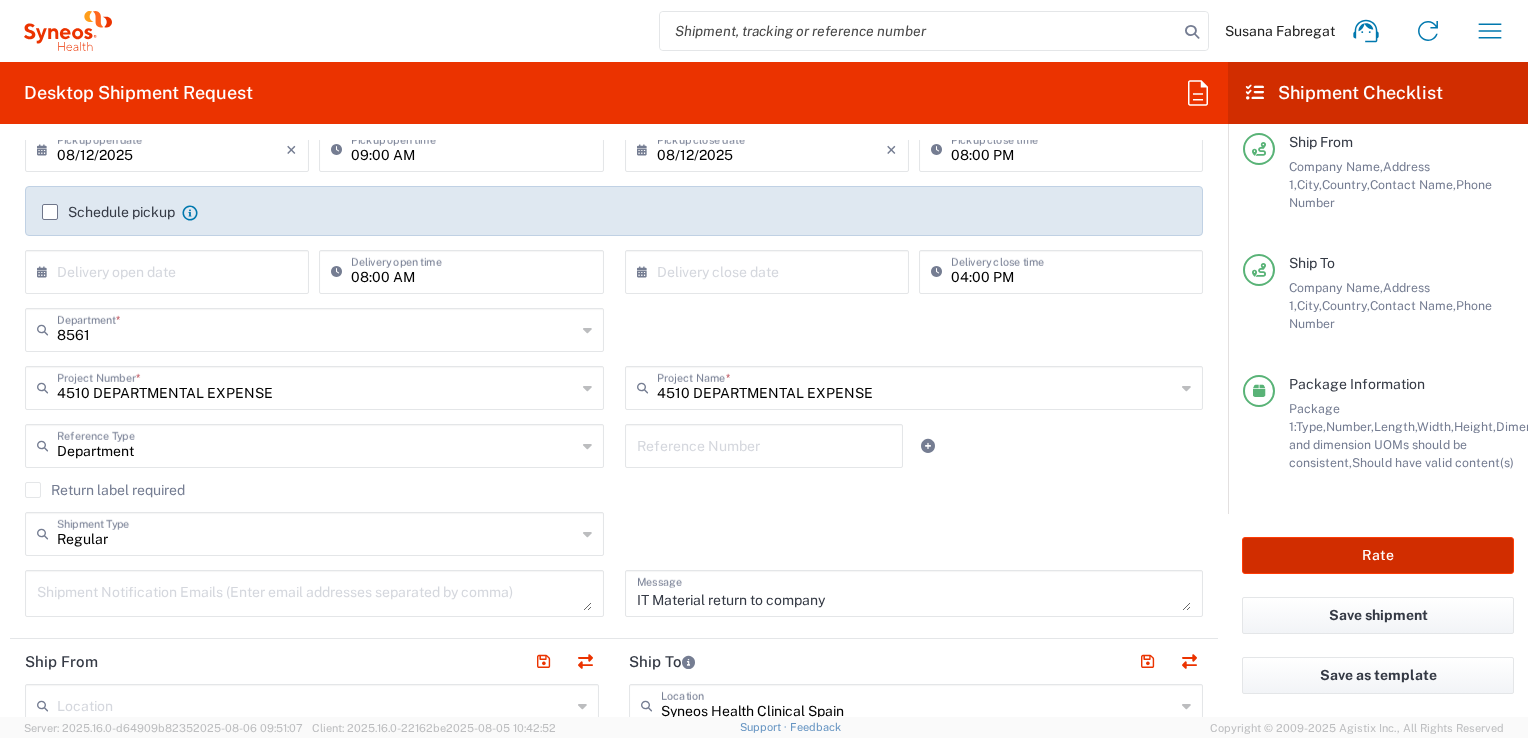 scroll, scrollTop: 300, scrollLeft: 0, axis: vertical 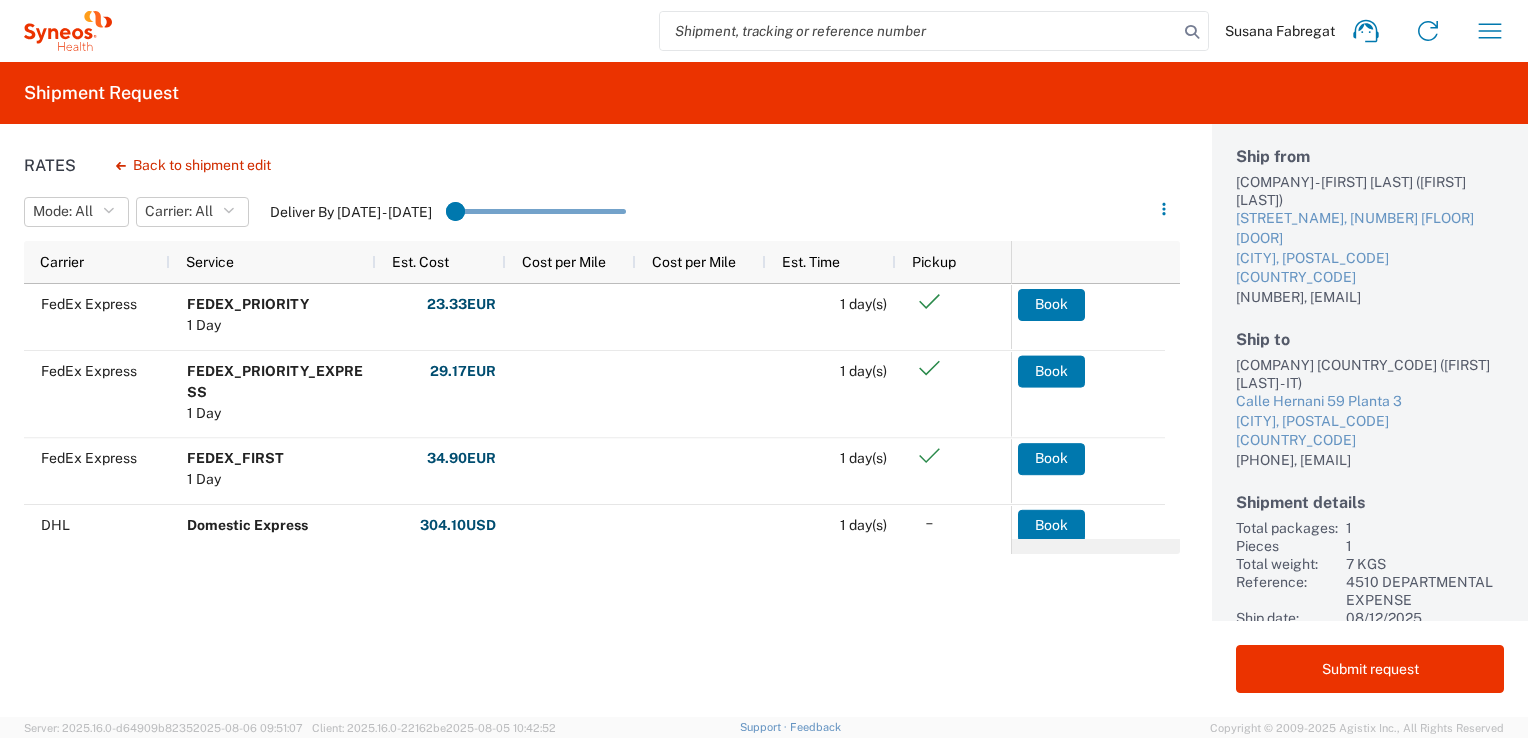 drag, startPoint x: 461, startPoint y: 218, endPoint x: 477, endPoint y: 216, distance: 16.124516 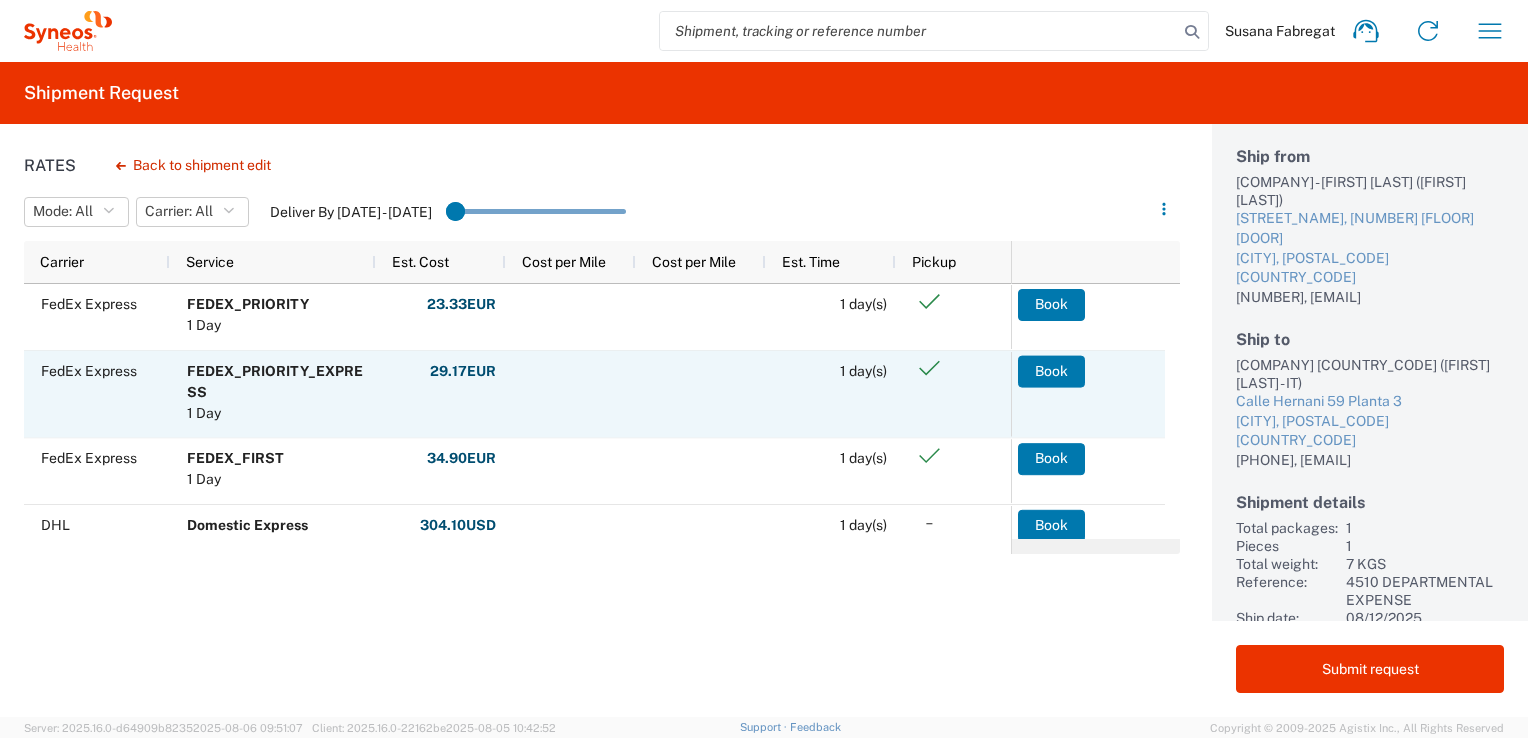 scroll, scrollTop: 22, scrollLeft: 0, axis: vertical 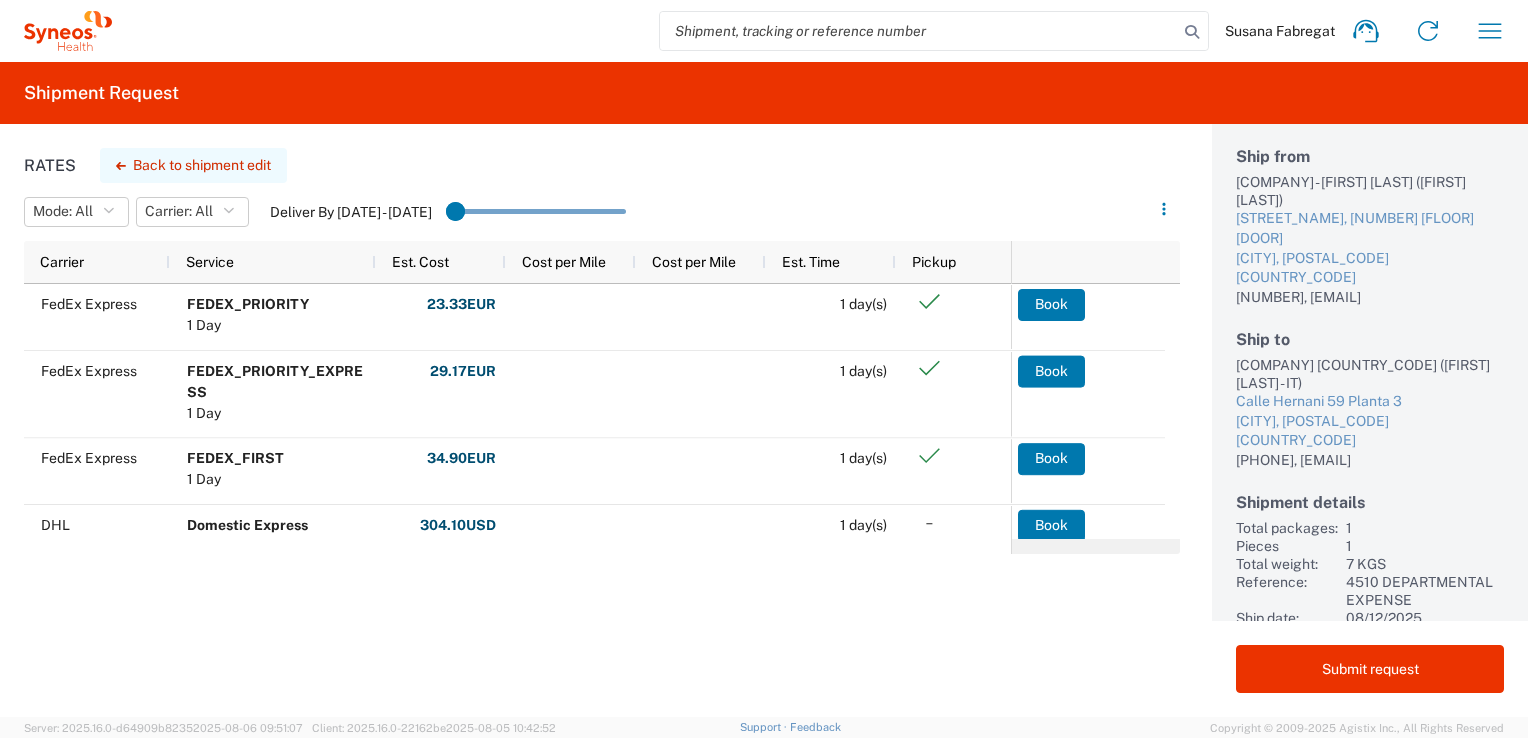 click on "Back to shipment edit" 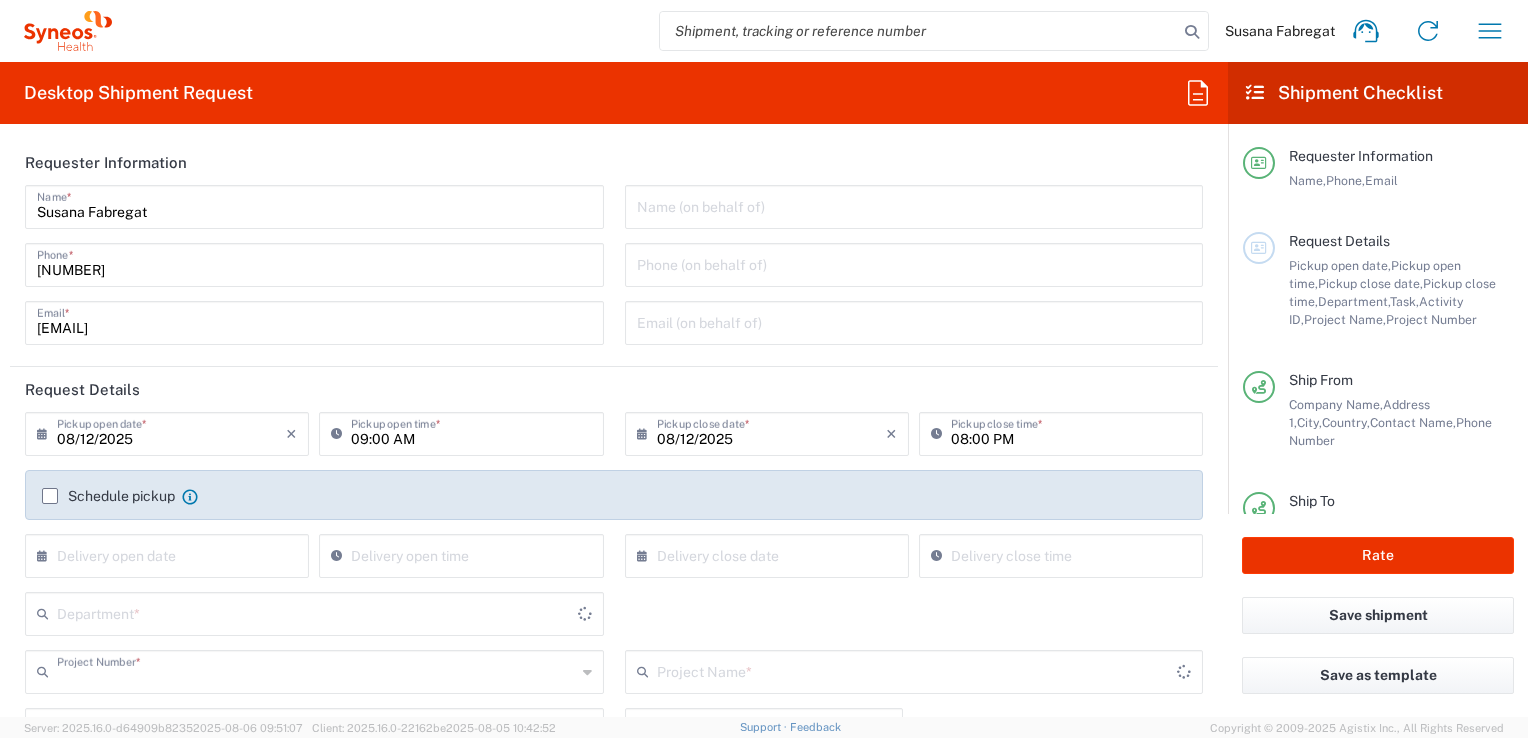 type on "4510 DEPARTMENTAL EXPENSE" 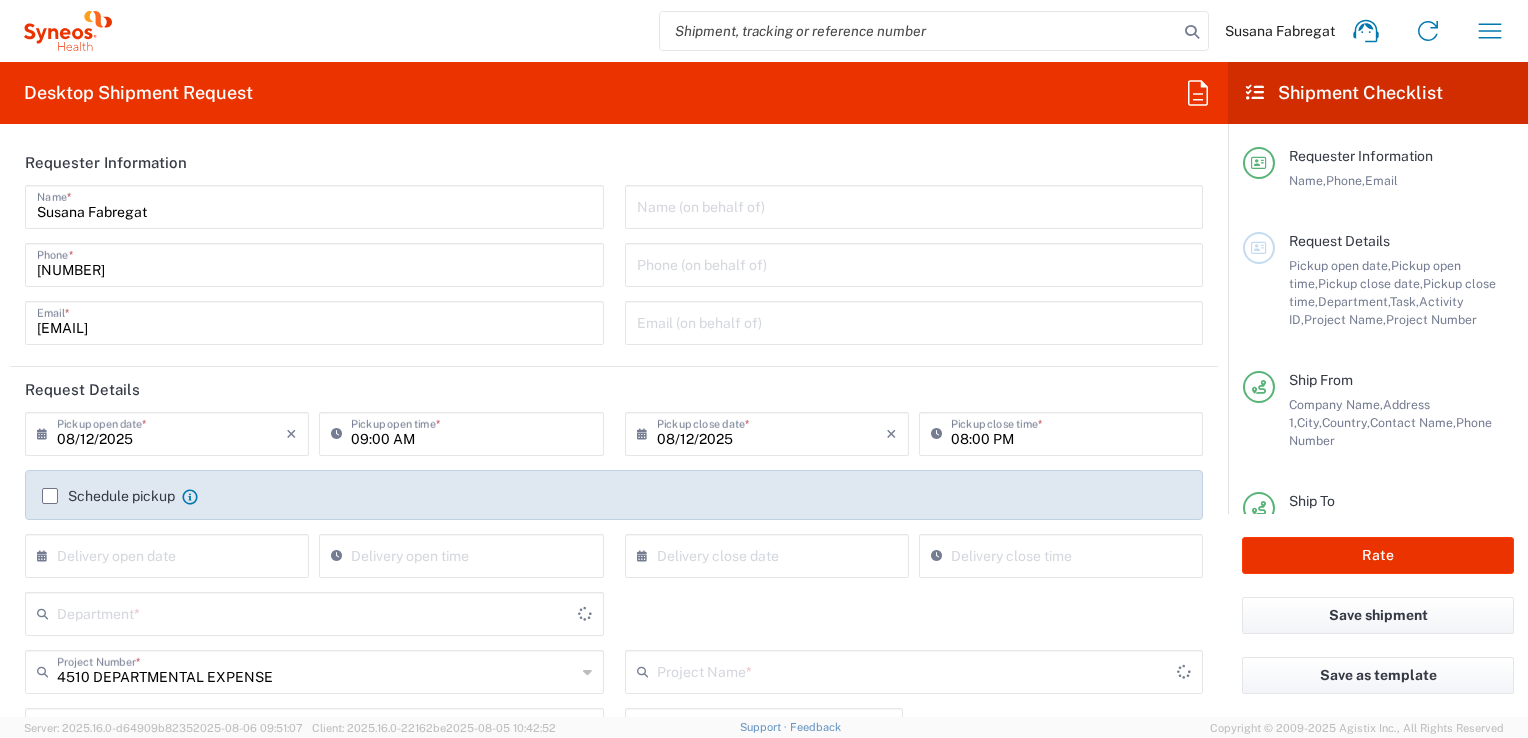 type on "Spain" 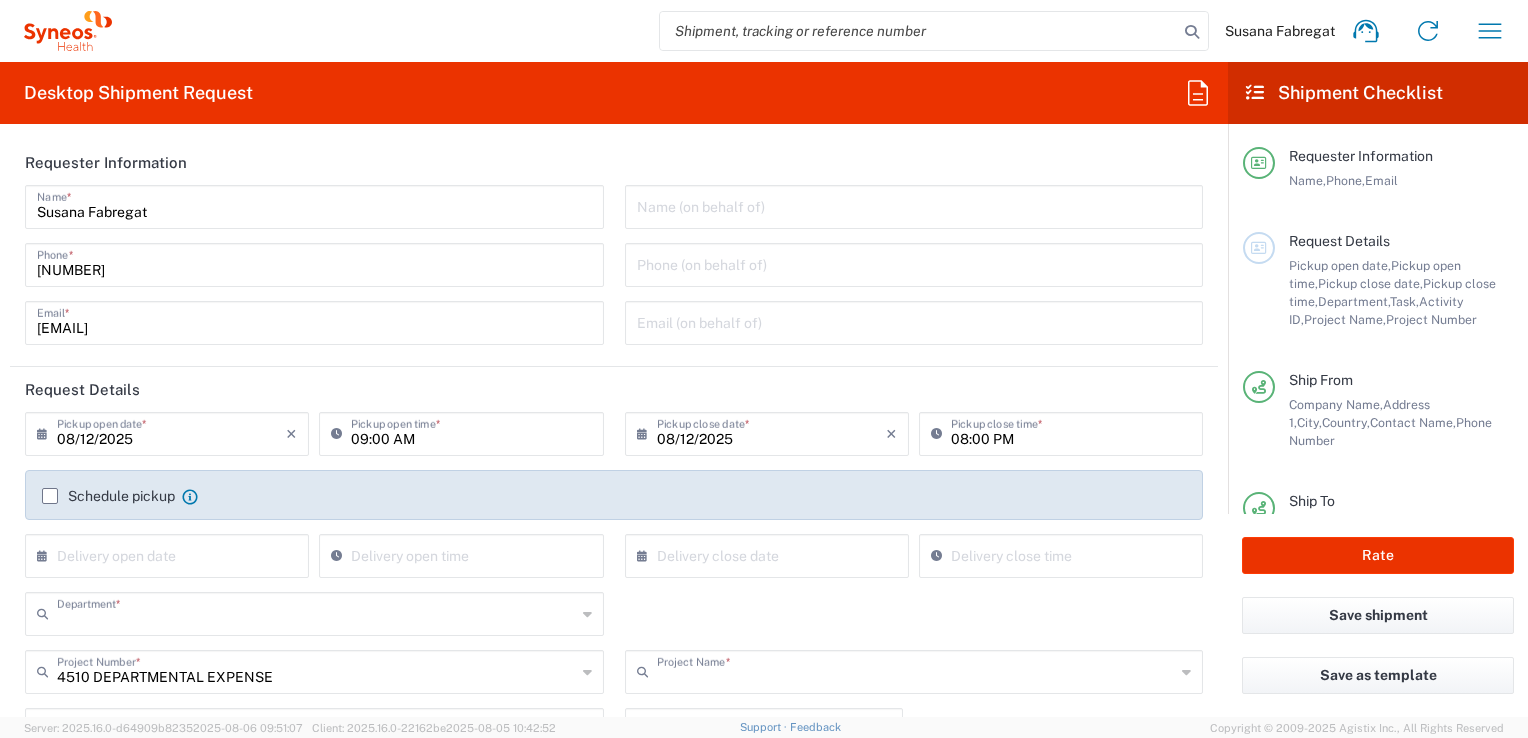 type on "8561" 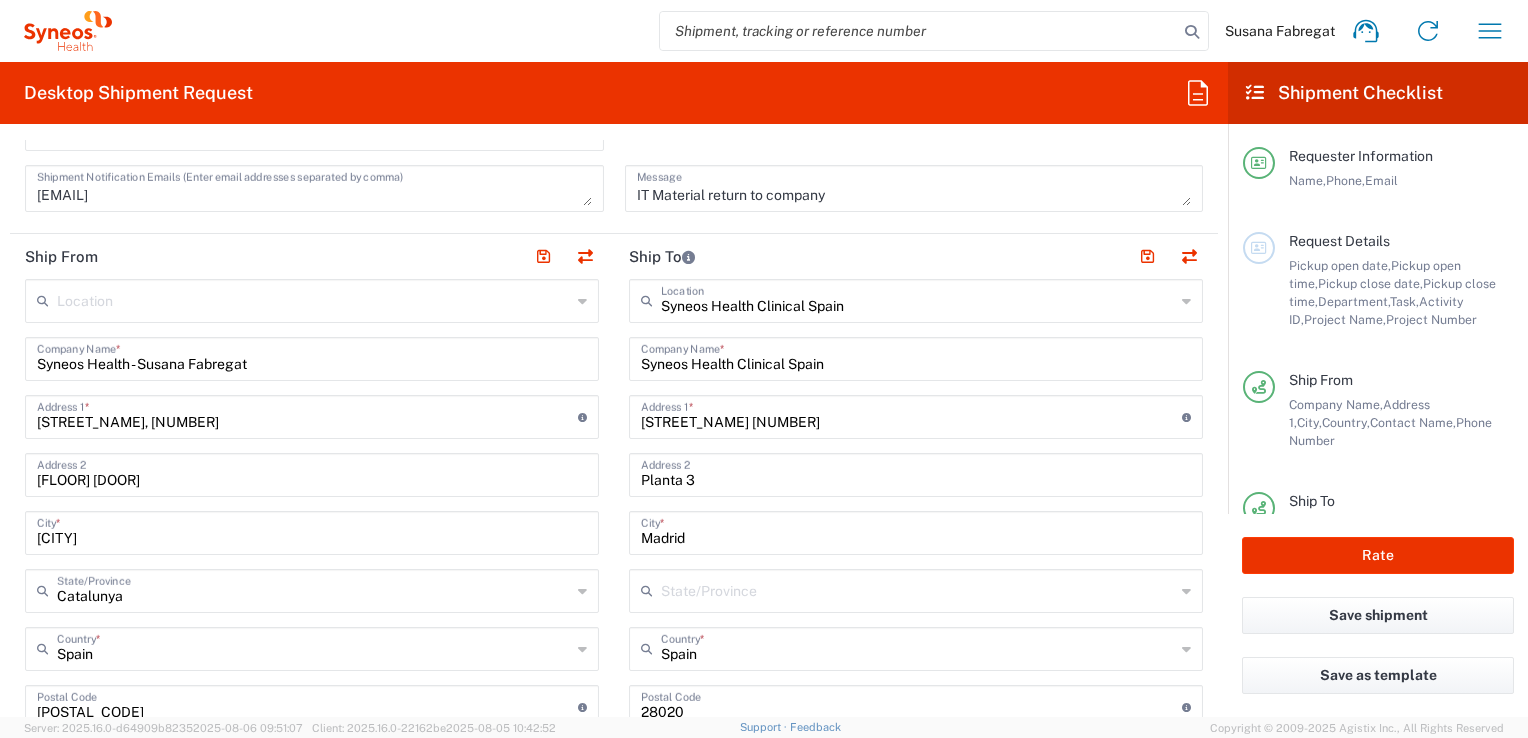 scroll, scrollTop: 900, scrollLeft: 0, axis: vertical 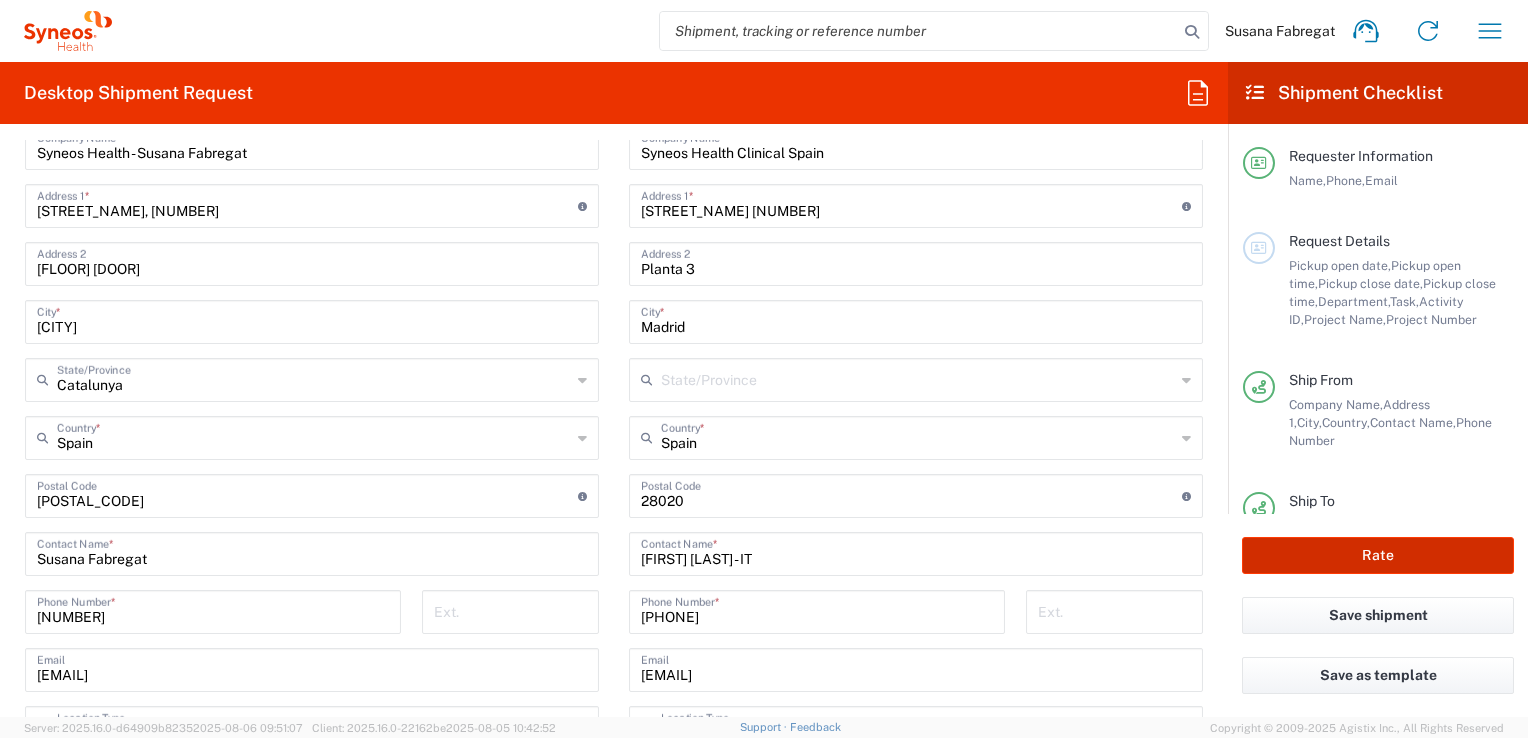 drag, startPoint x: 1374, startPoint y: 552, endPoint x: 636, endPoint y: 366, distance: 761.0782 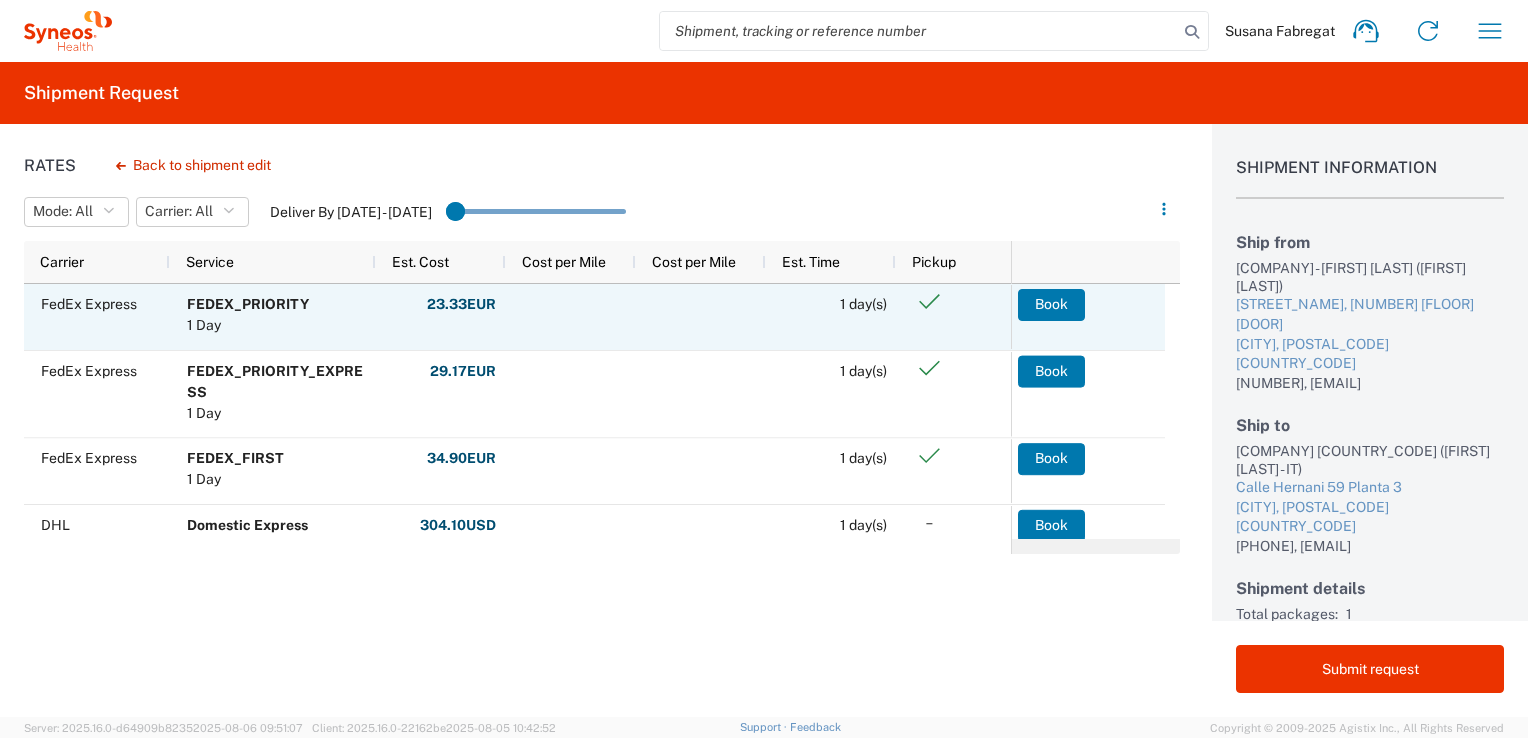 scroll, scrollTop: 26, scrollLeft: 0, axis: vertical 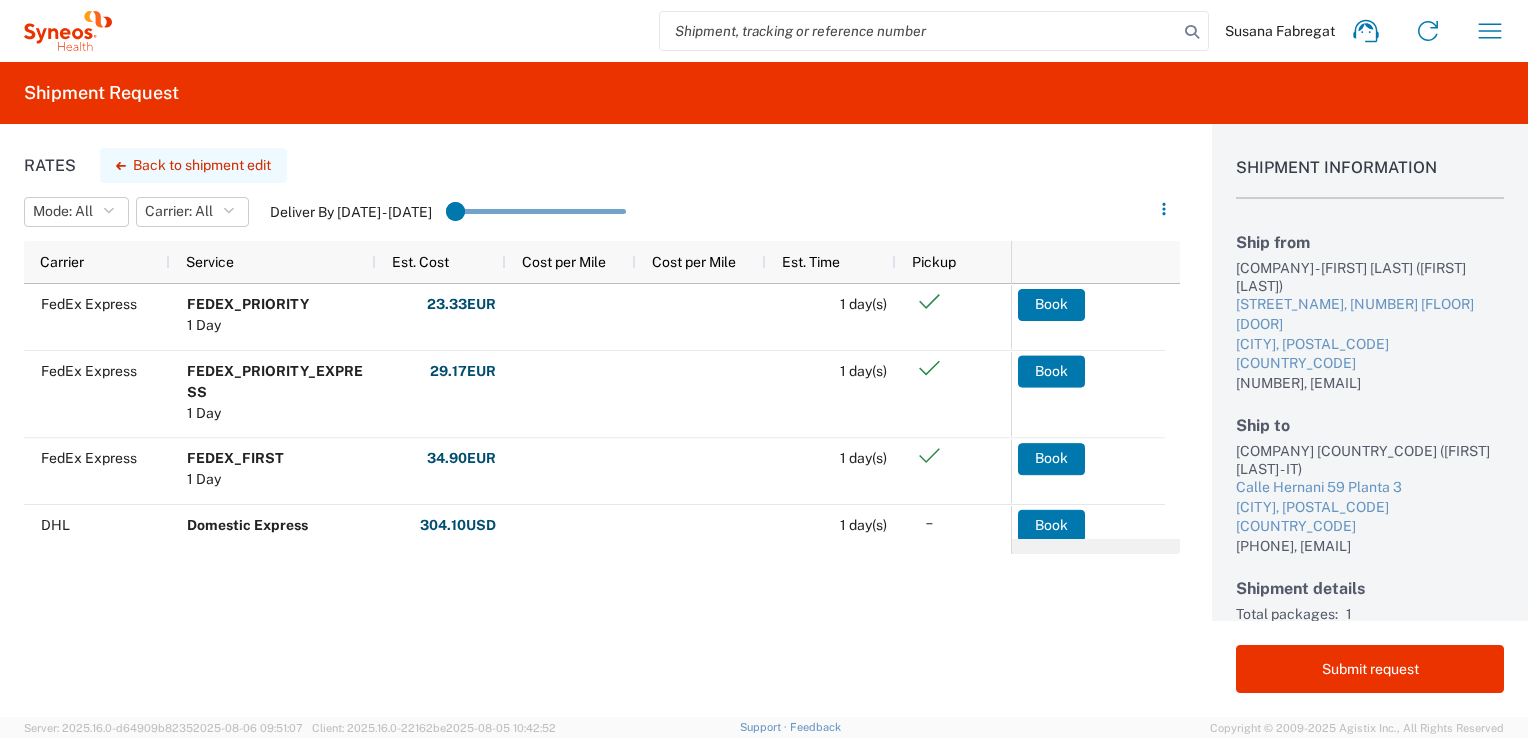 click on "Back to shipment edit" 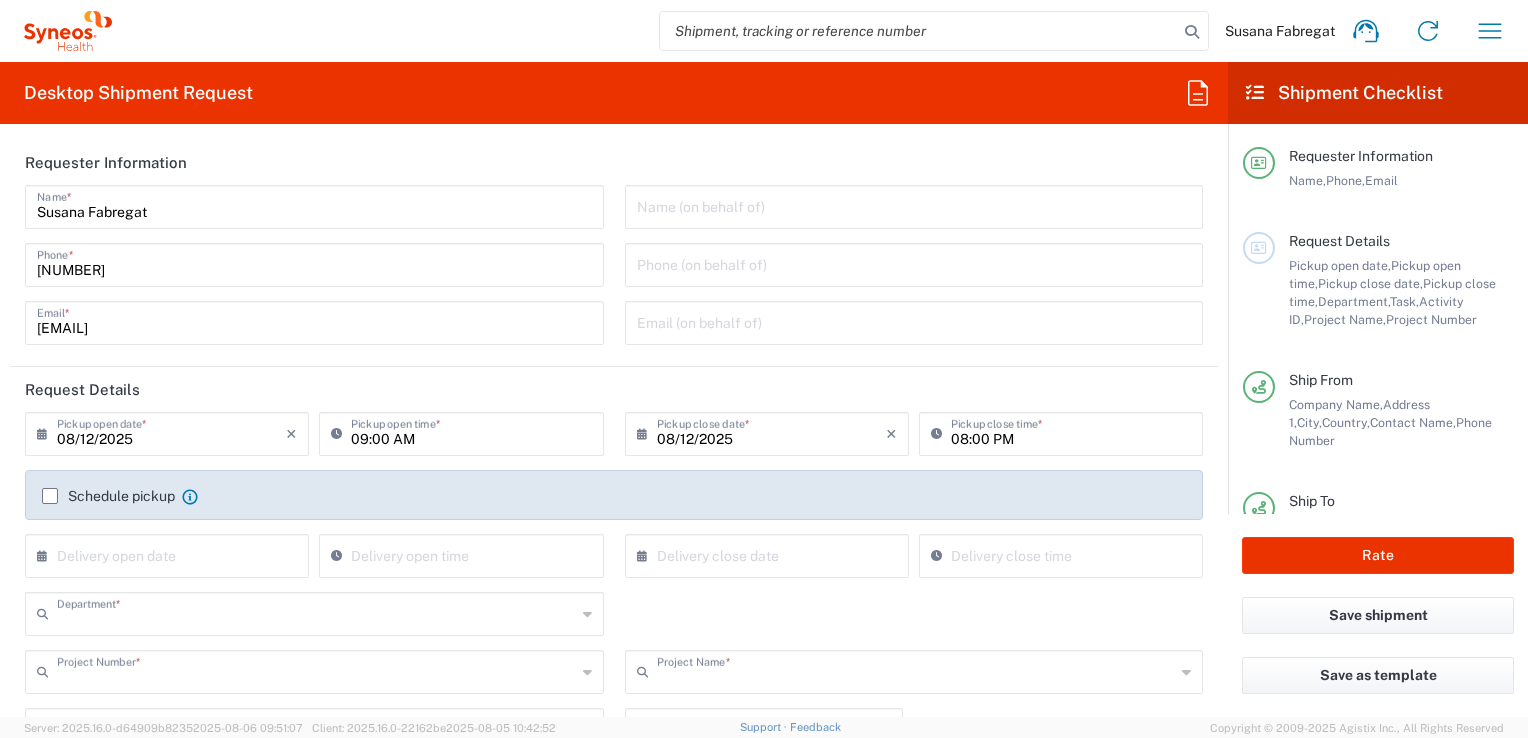 type on "8561" 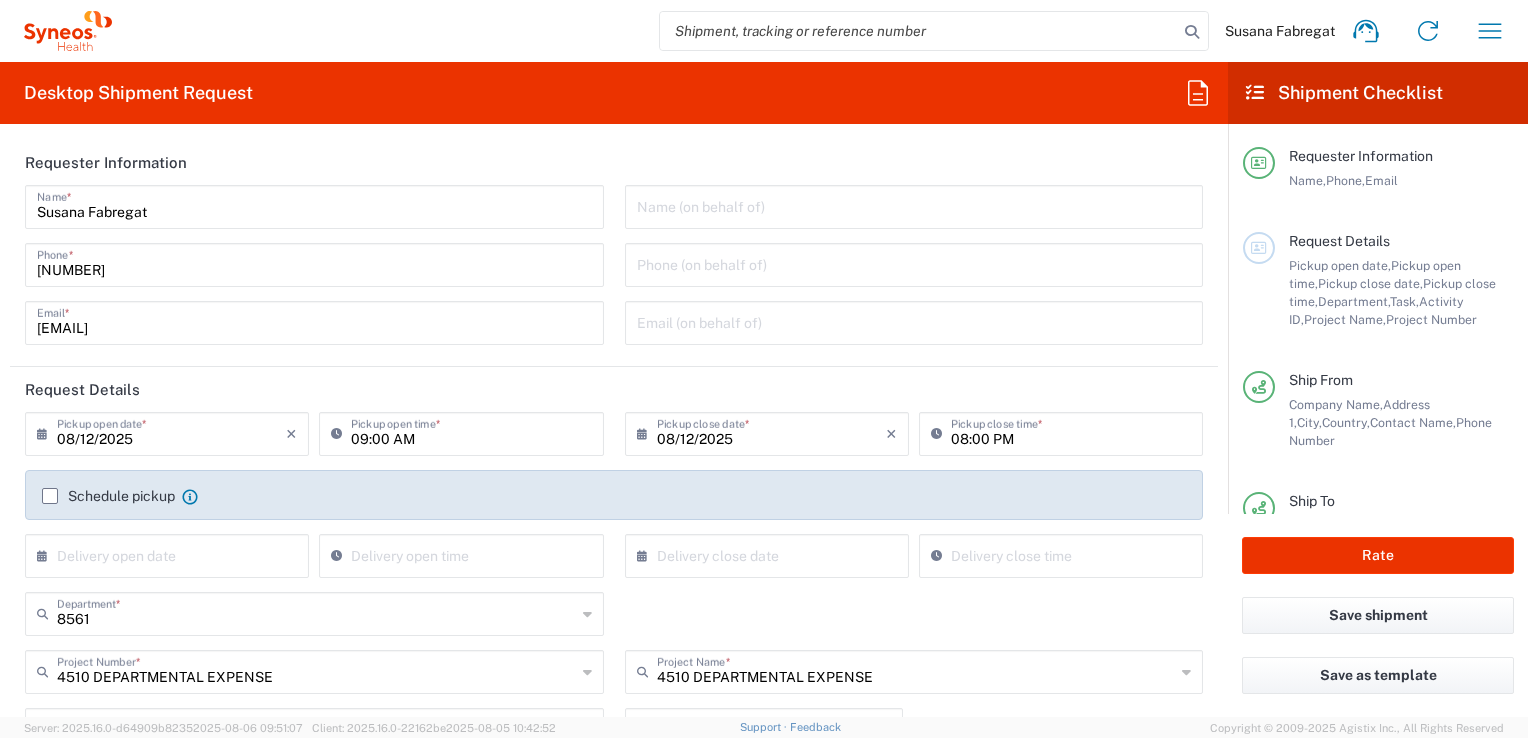 click 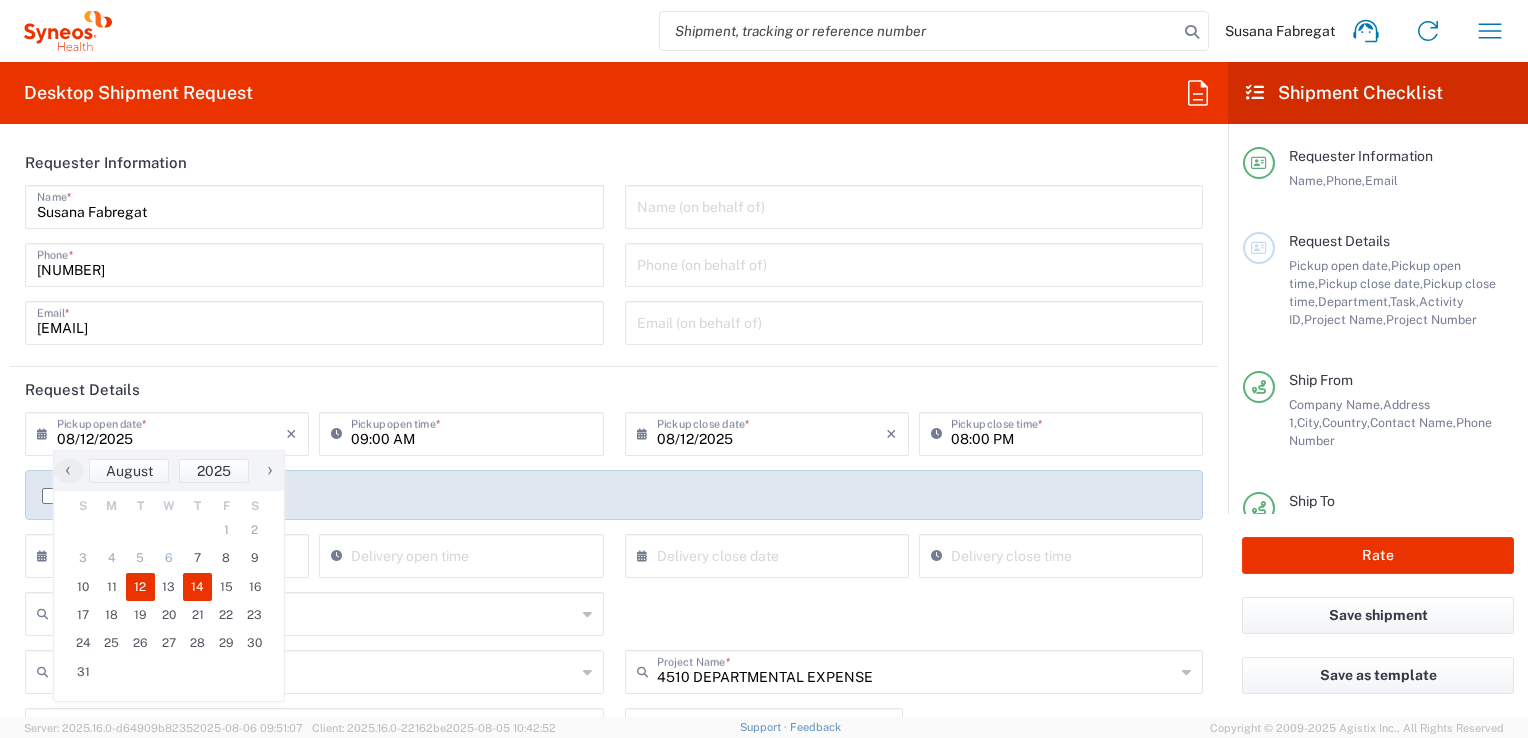 click on "14" 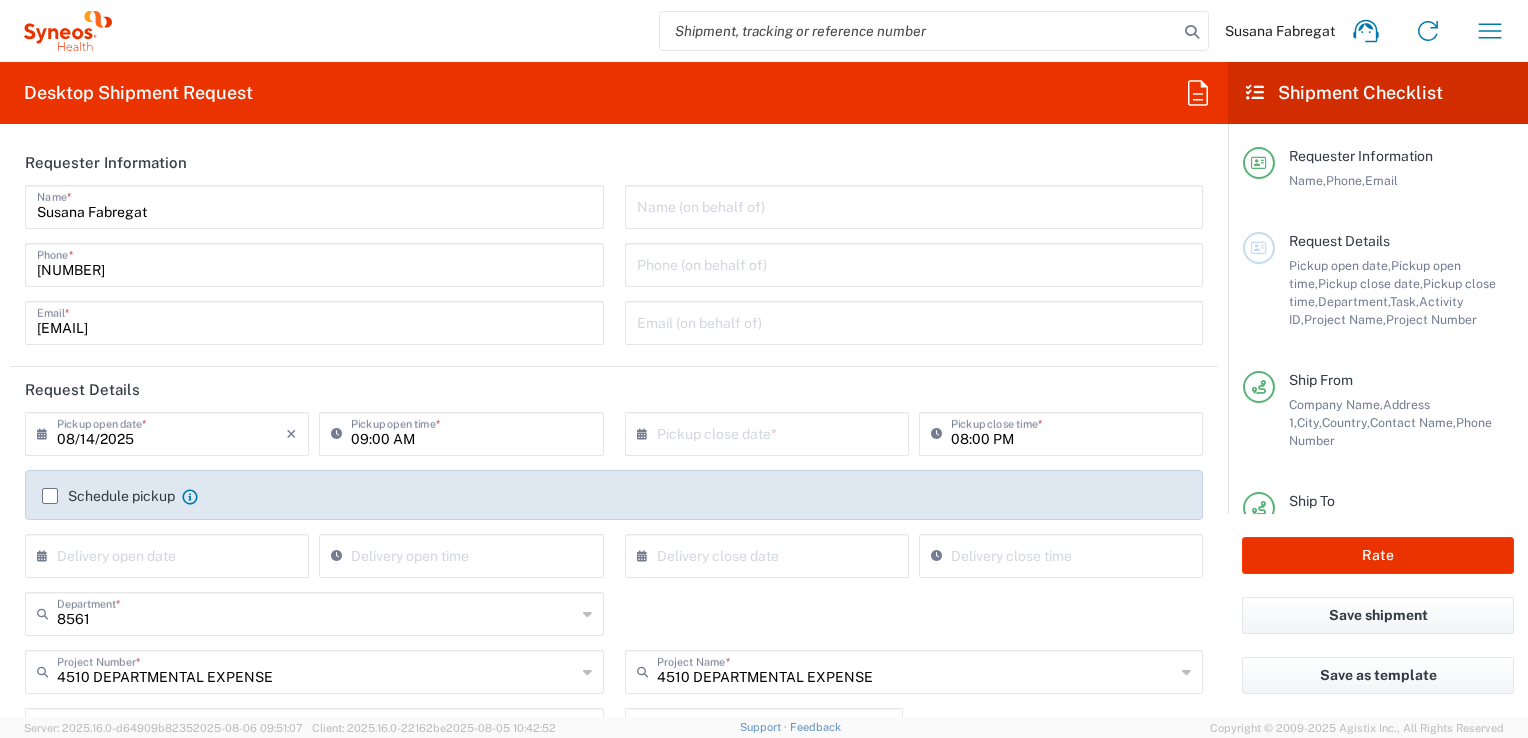 drag, startPoint x: 700, startPoint y: 426, endPoint x: 632, endPoint y: 437, distance: 68.88396 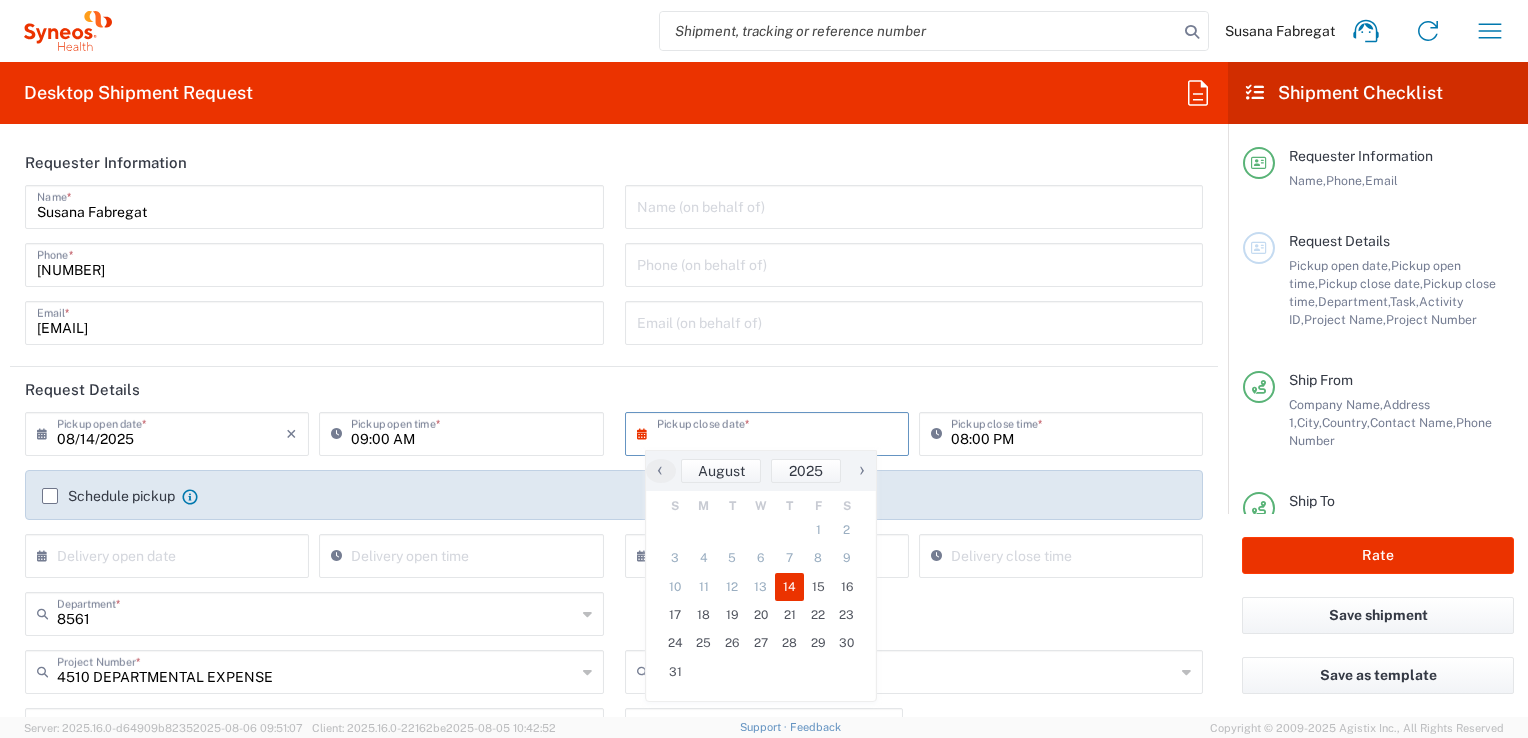 click on "14" 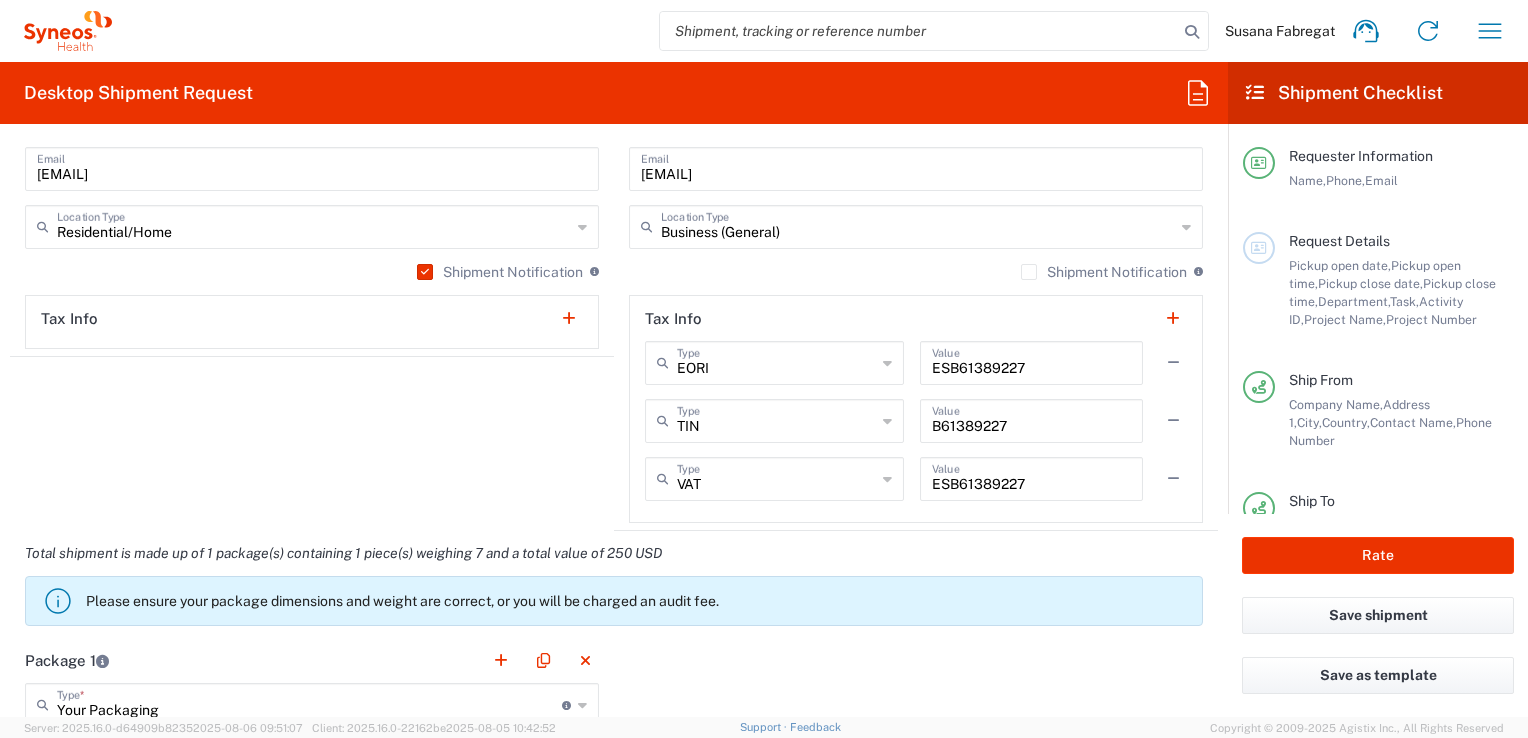 scroll, scrollTop: 1400, scrollLeft: 0, axis: vertical 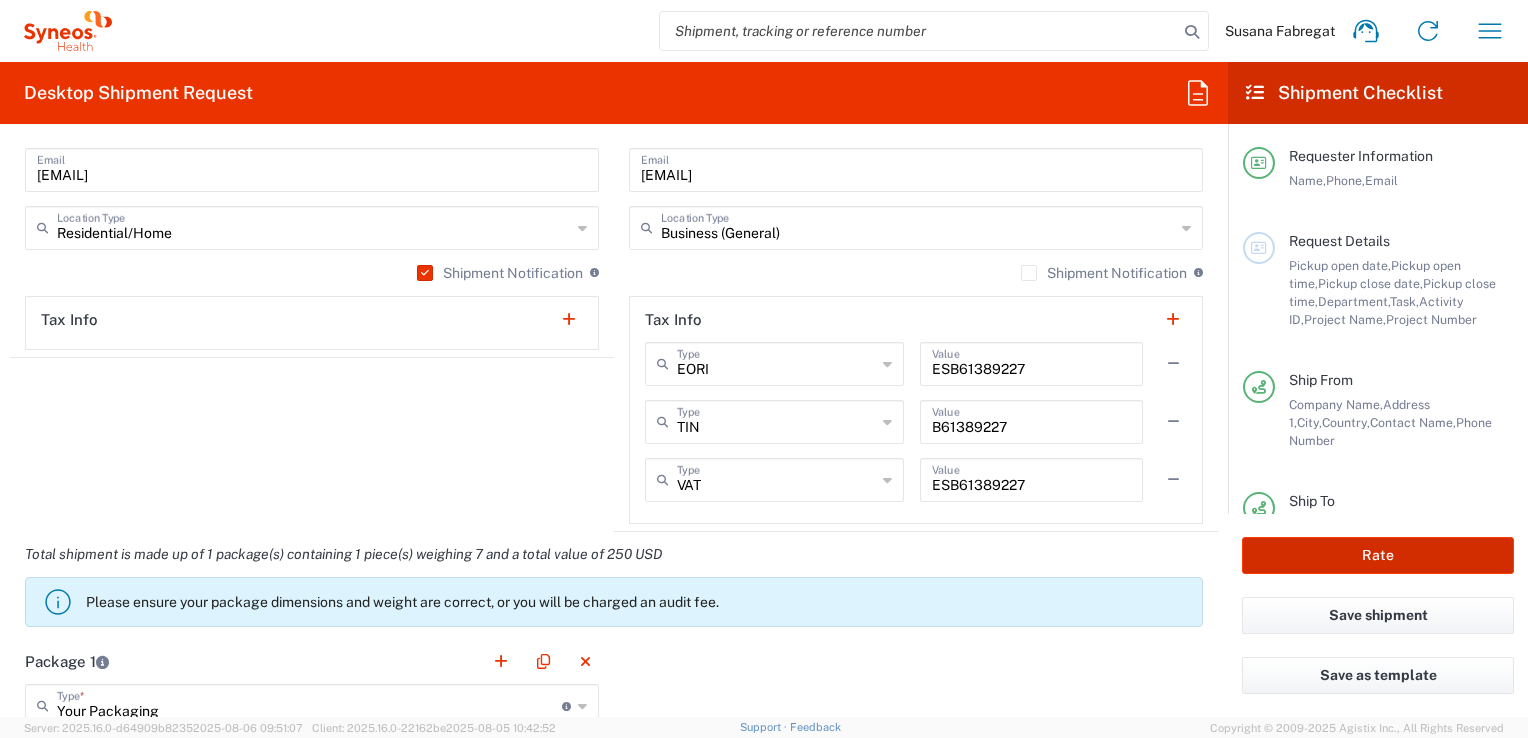 click on "Rate" 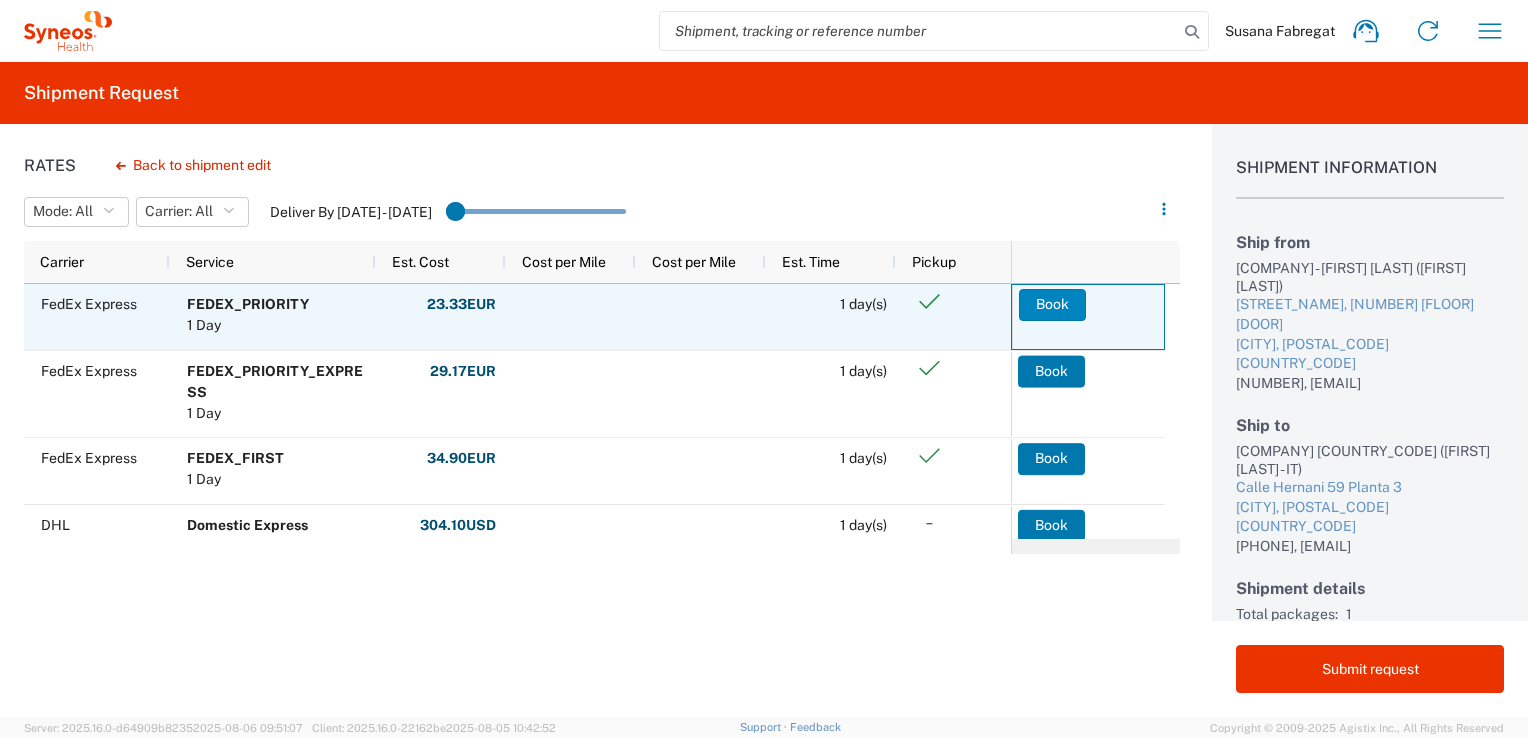 click on "Book" 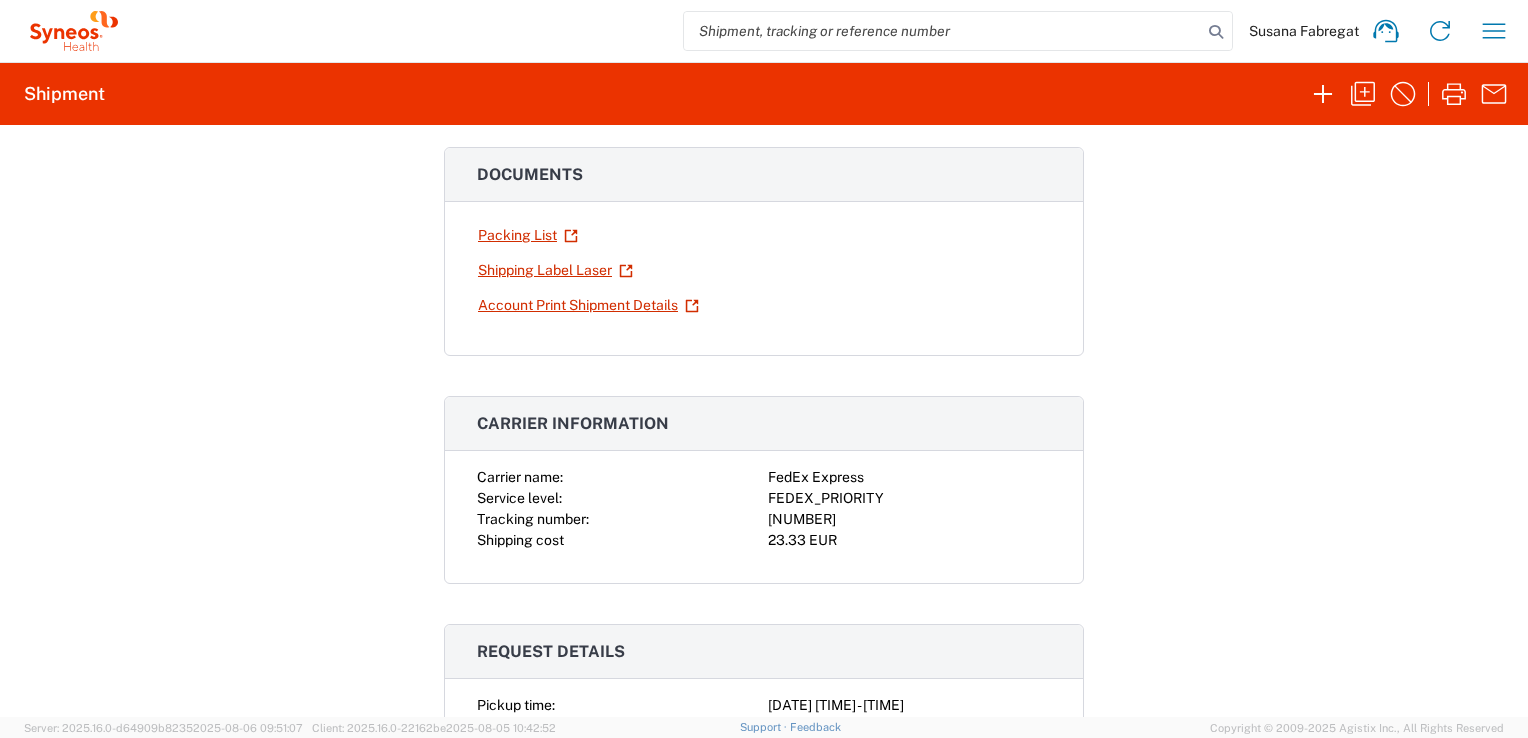 scroll, scrollTop: 0, scrollLeft: 0, axis: both 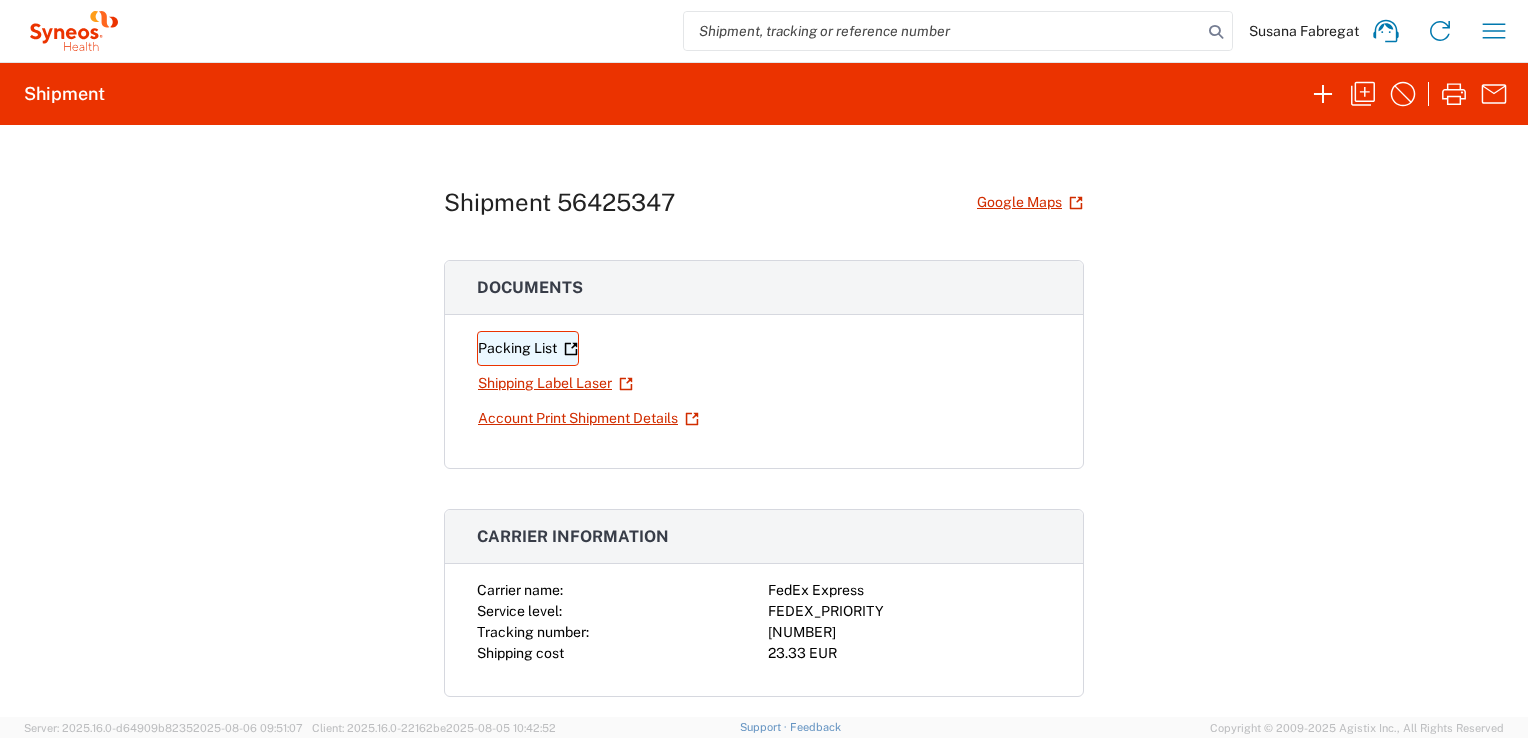 drag, startPoint x: 542, startPoint y: 350, endPoint x: 519, endPoint y: 350, distance: 23 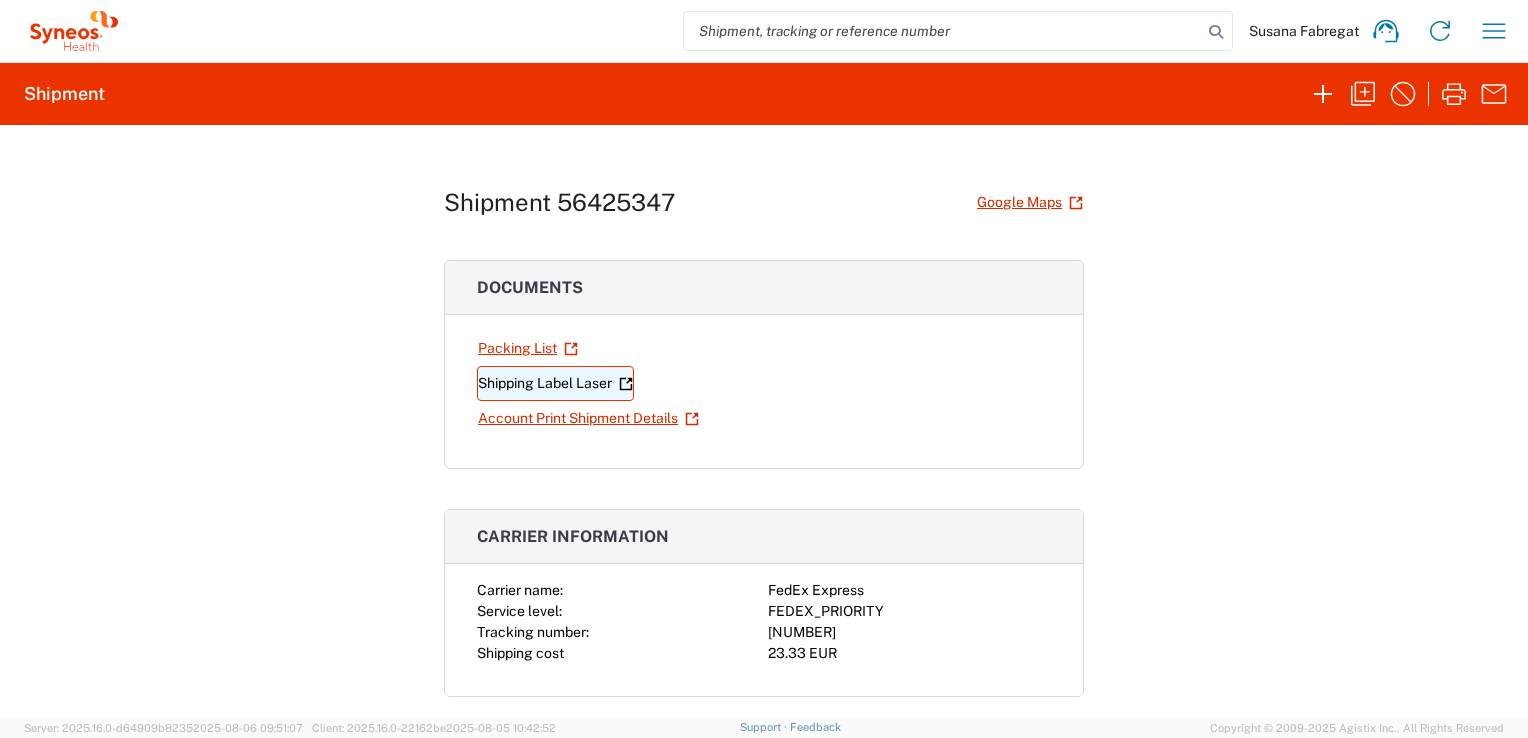 click on "Shipping Label Laser" 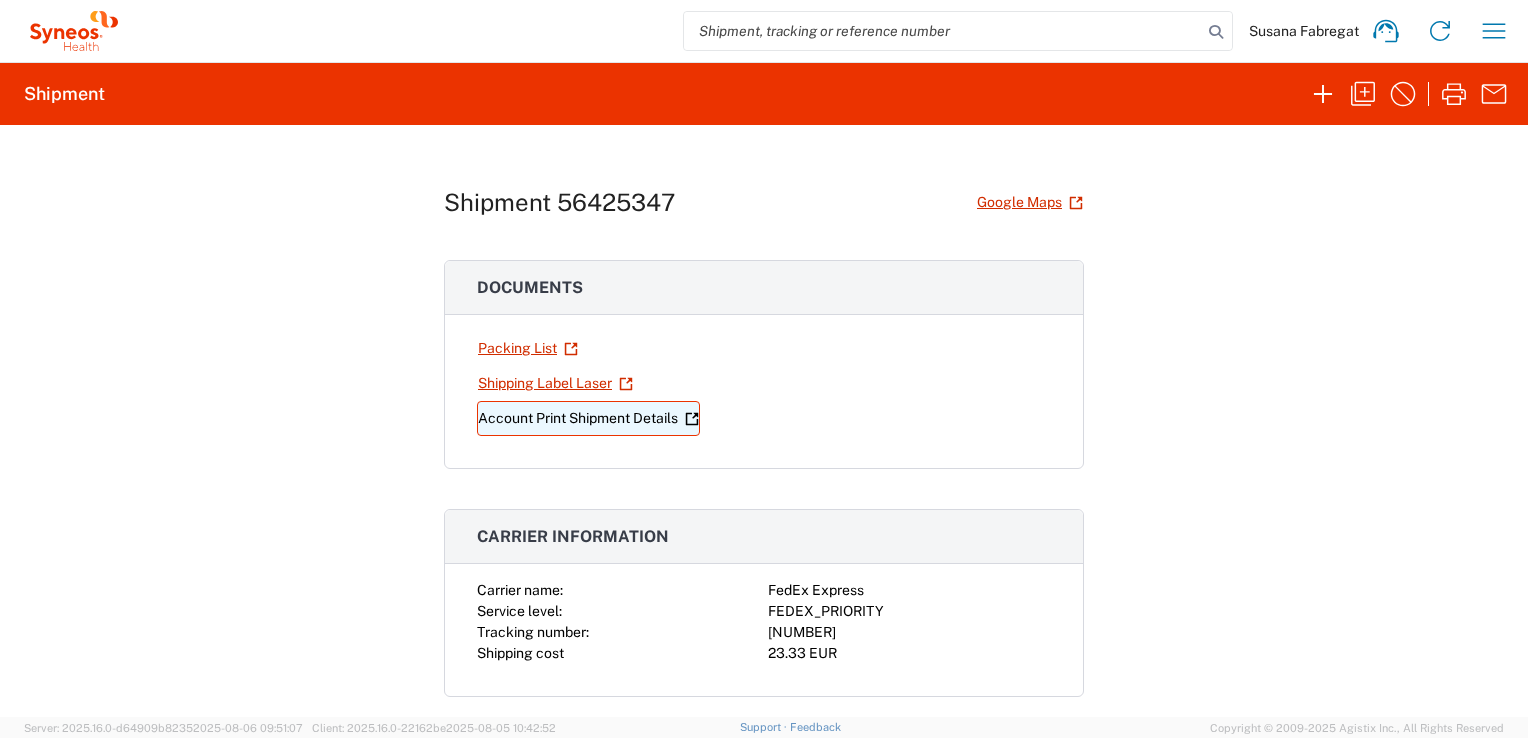 click on "Account Print Shipment Details" 